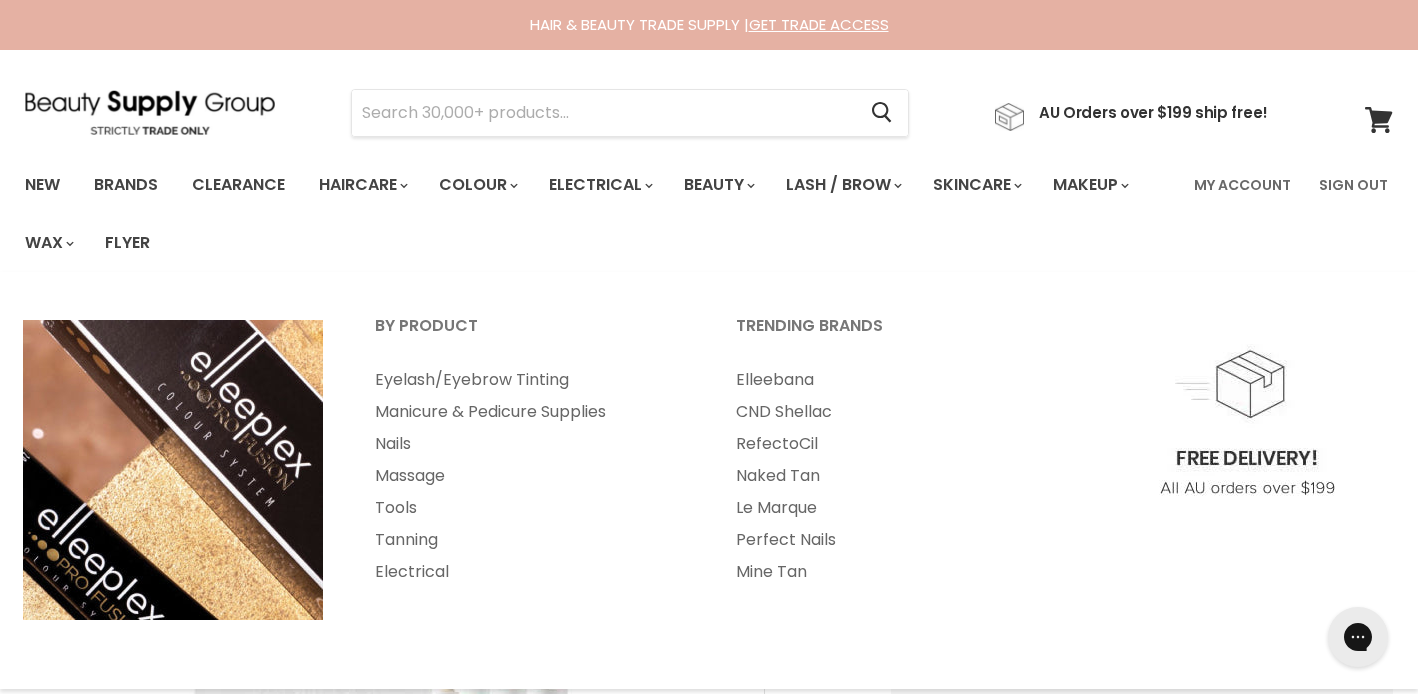 scroll, scrollTop: 0, scrollLeft: 0, axis: both 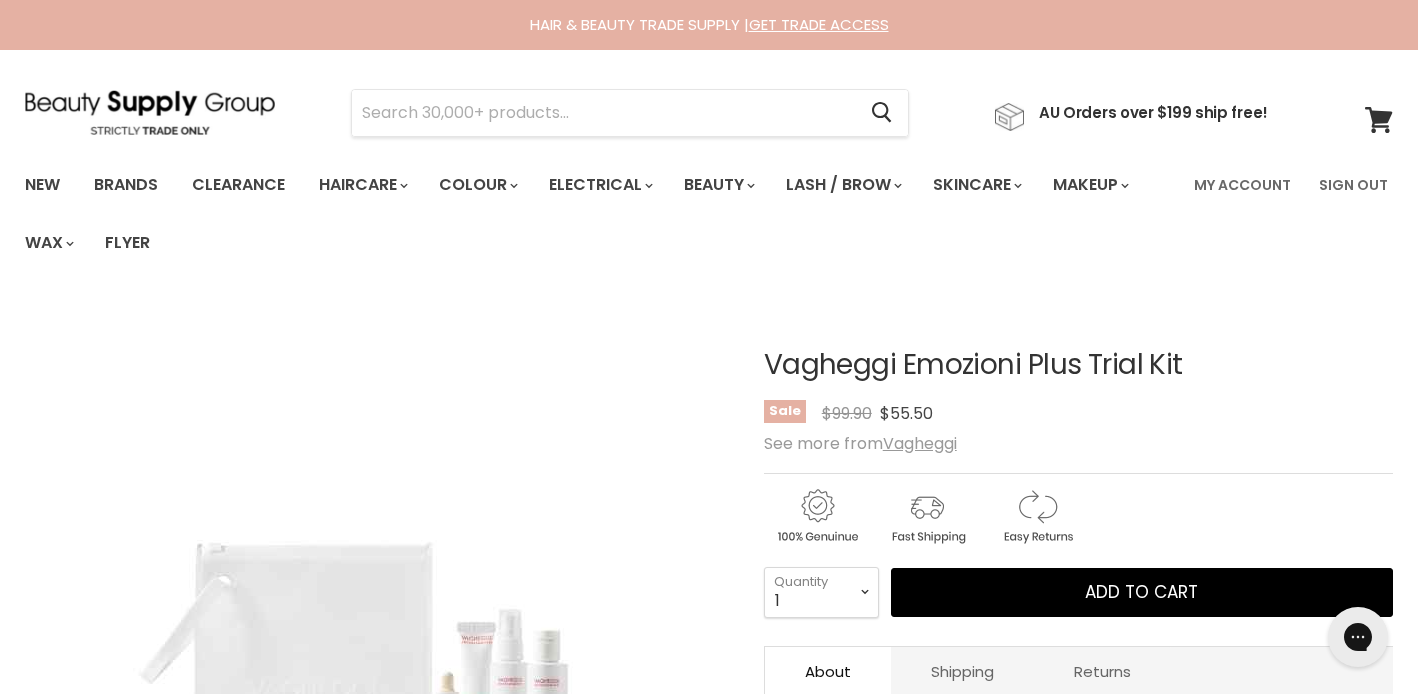 click on "Vagheggi Emozioni Plus Trial Kit" at bounding box center (1078, 365) 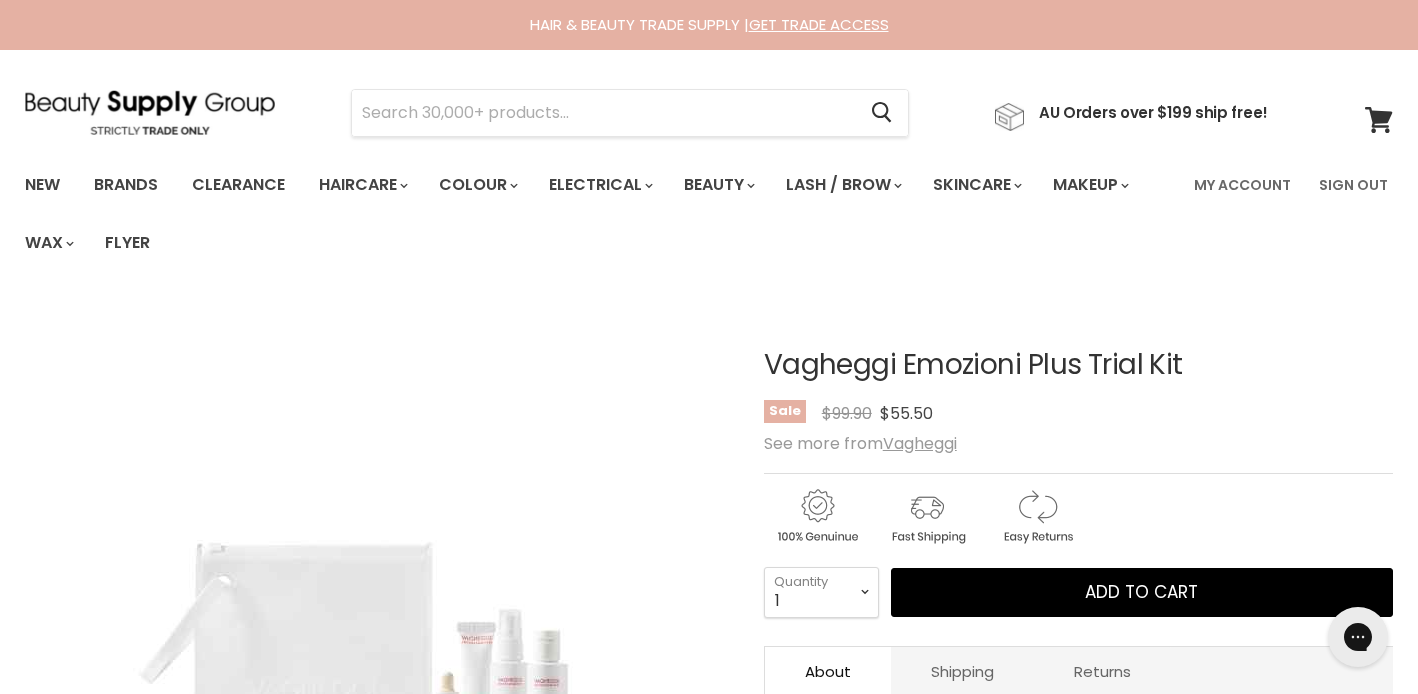 copy on "Vagheggi" 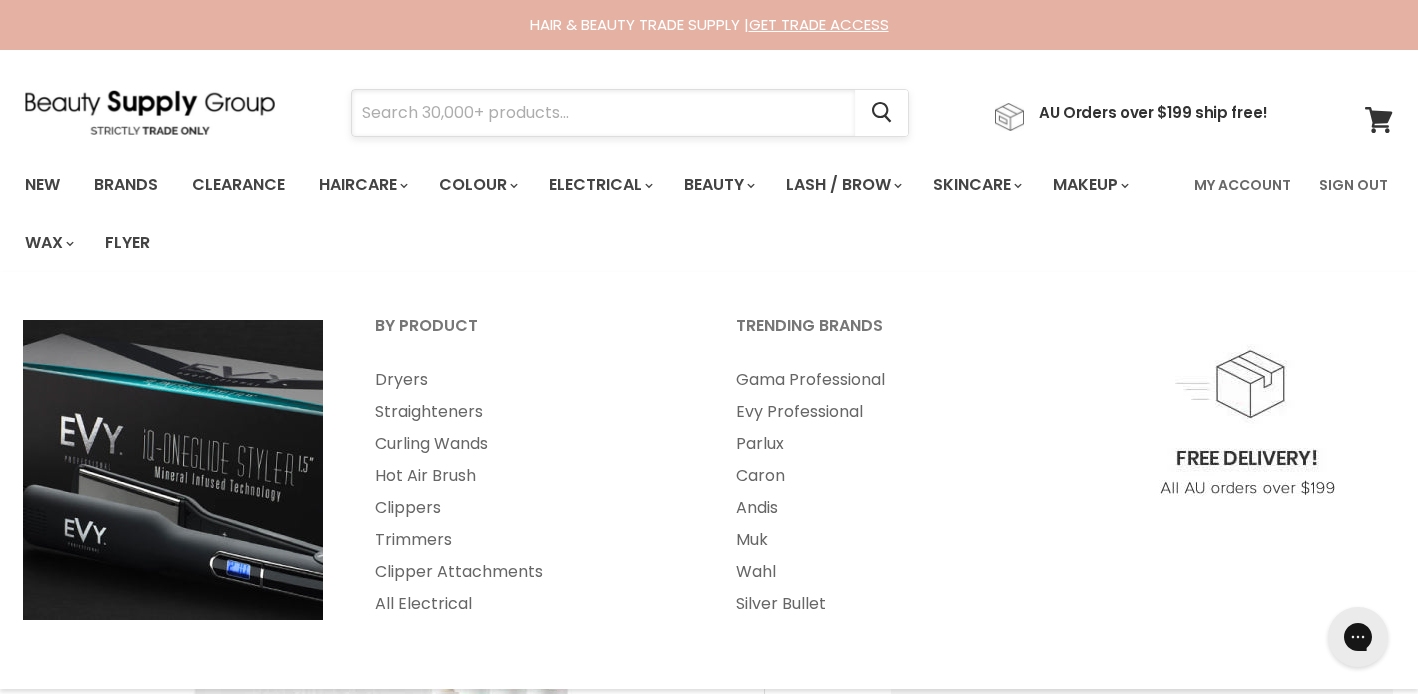 click at bounding box center (603, 113) 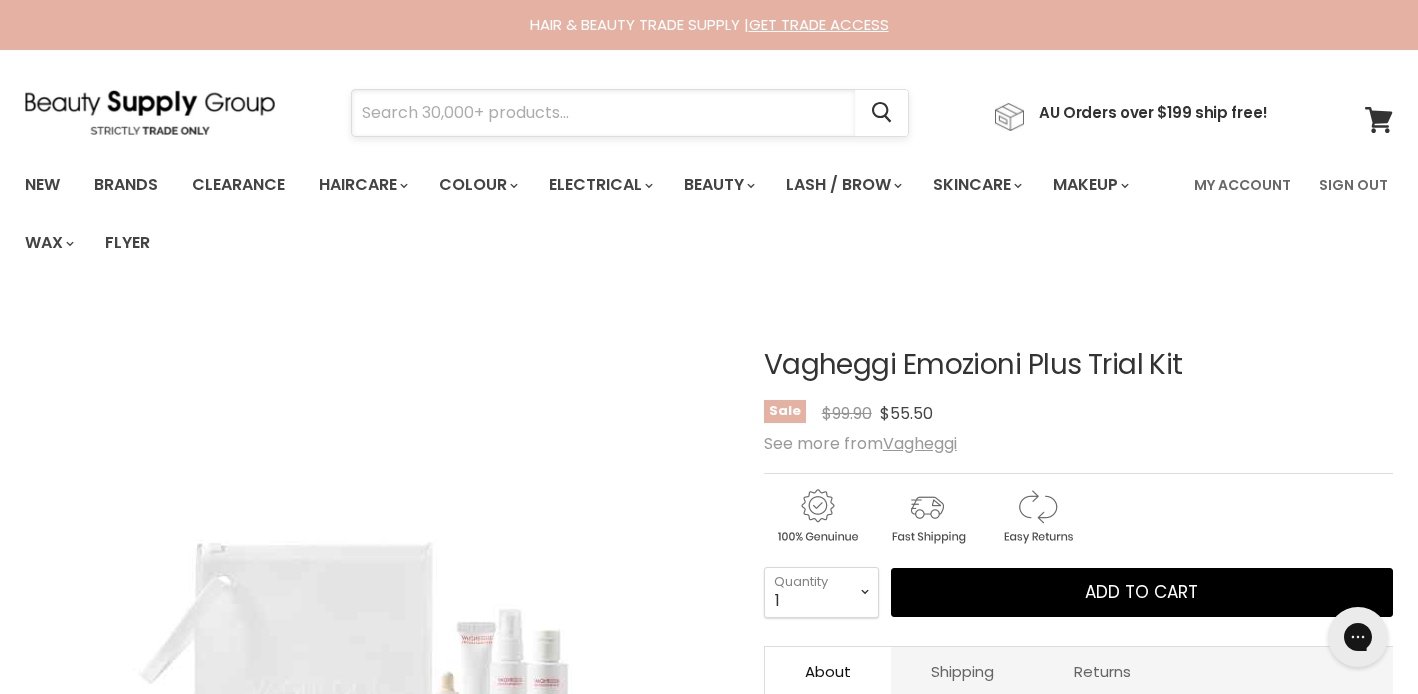 paste on "Vagheggi" 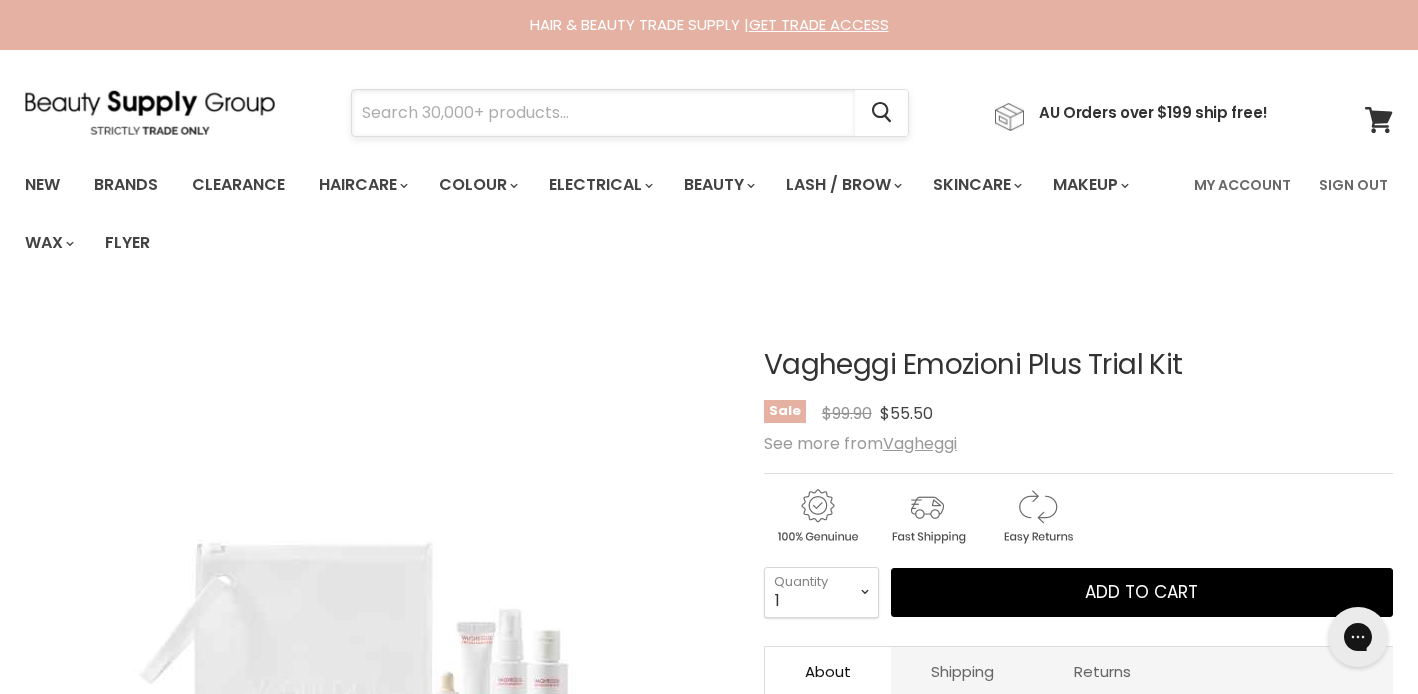 type on "Vagheggi" 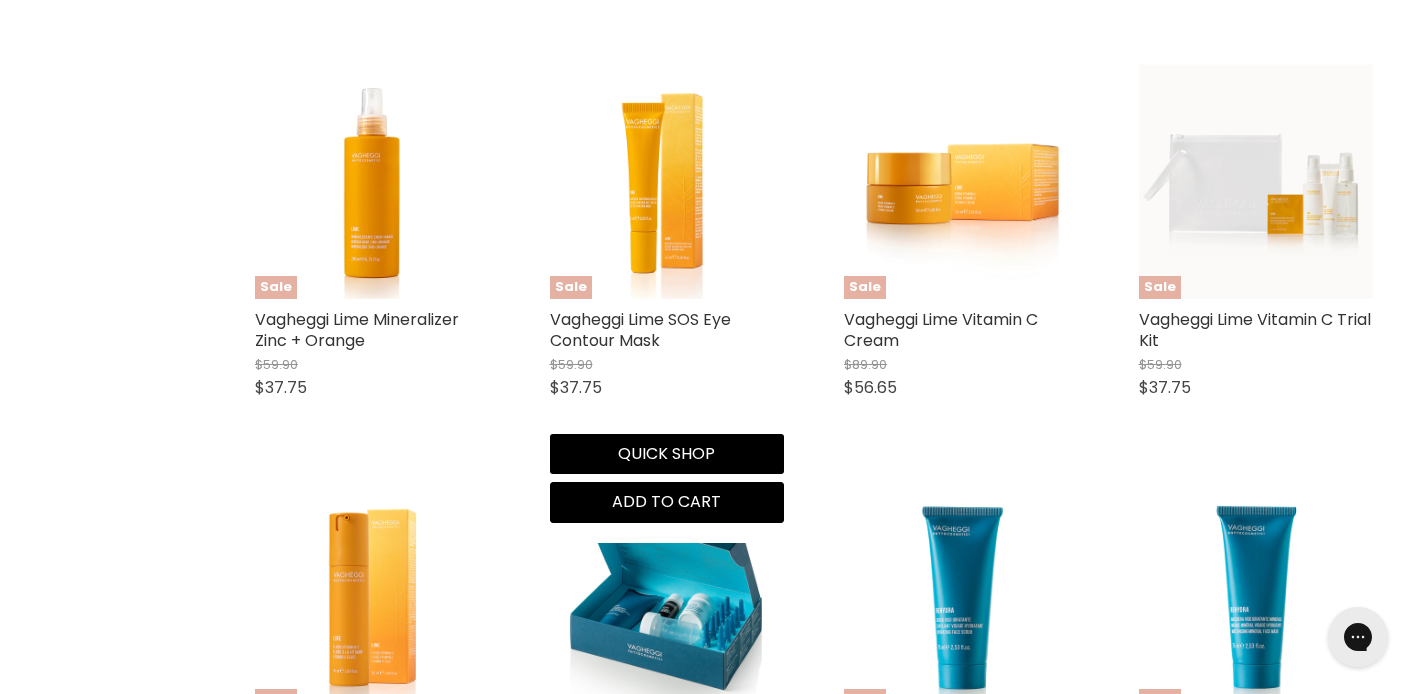scroll, scrollTop: 1741, scrollLeft: 0, axis: vertical 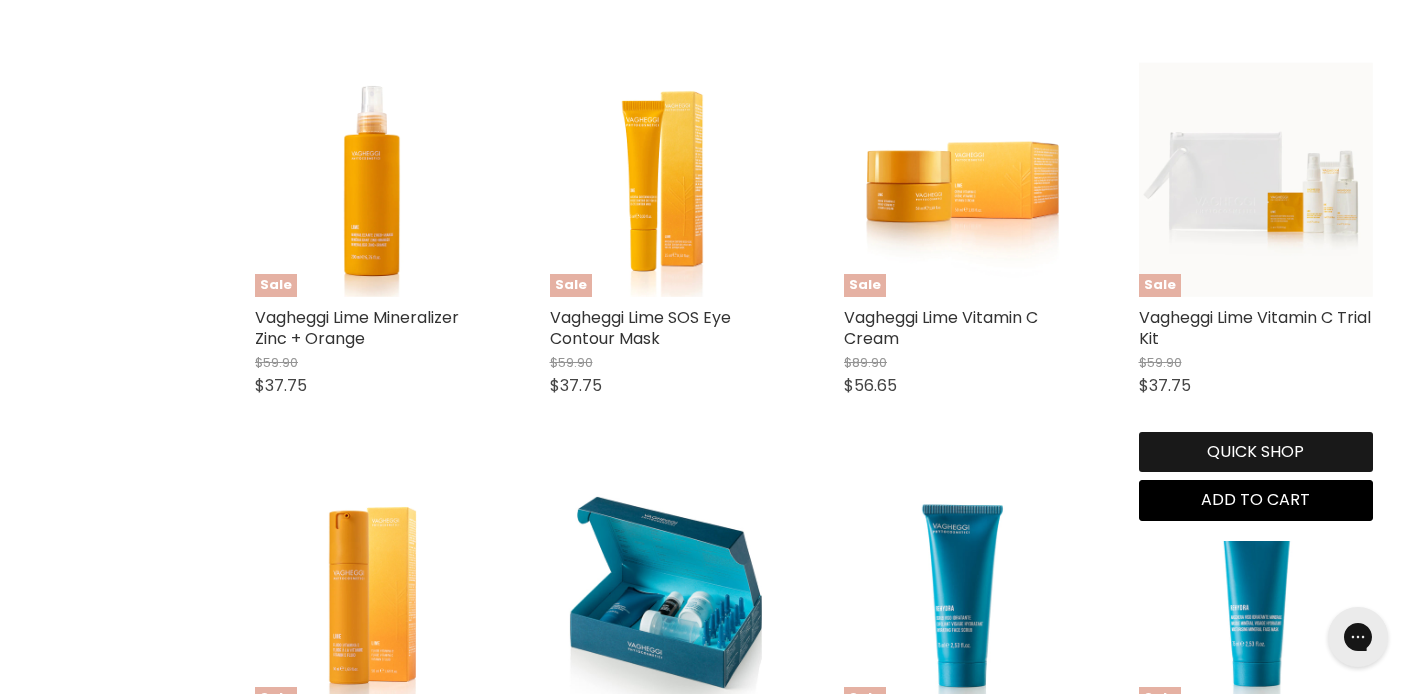 click on "Quick shop" at bounding box center (1256, 452) 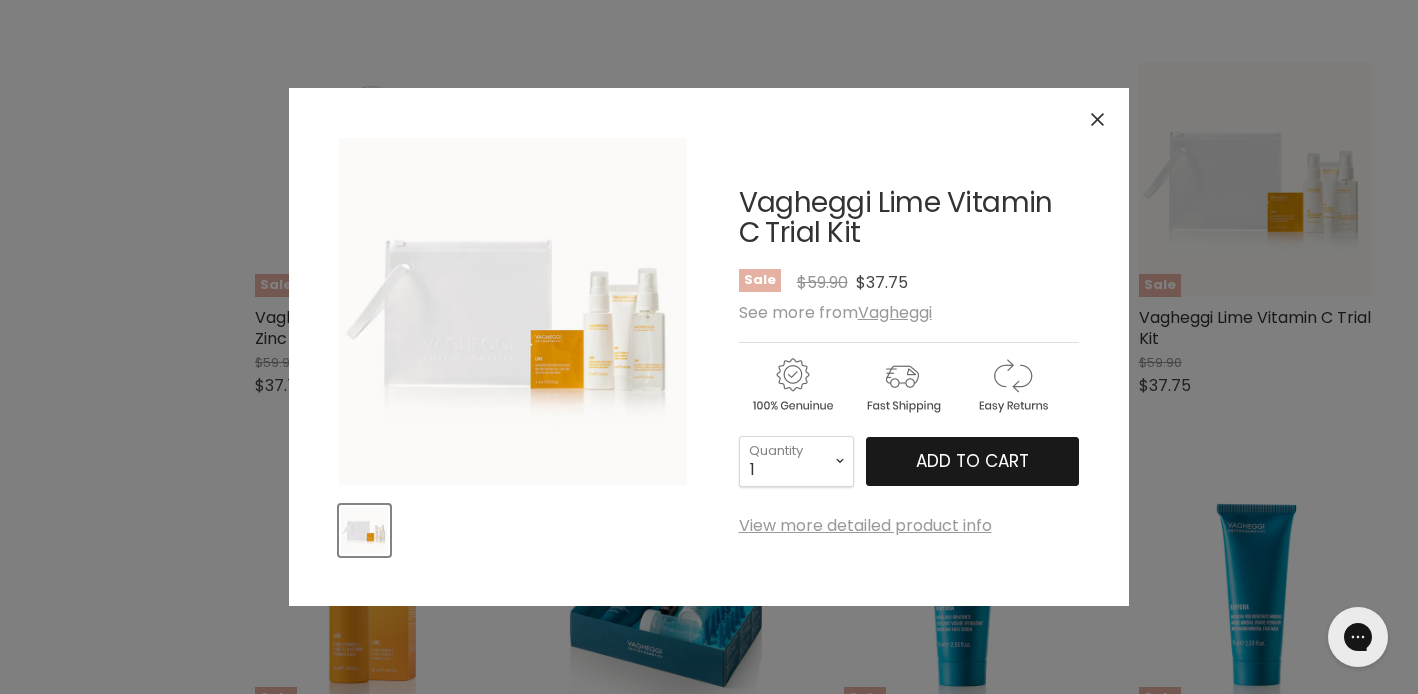 click on "Add to cart" at bounding box center (972, 461) 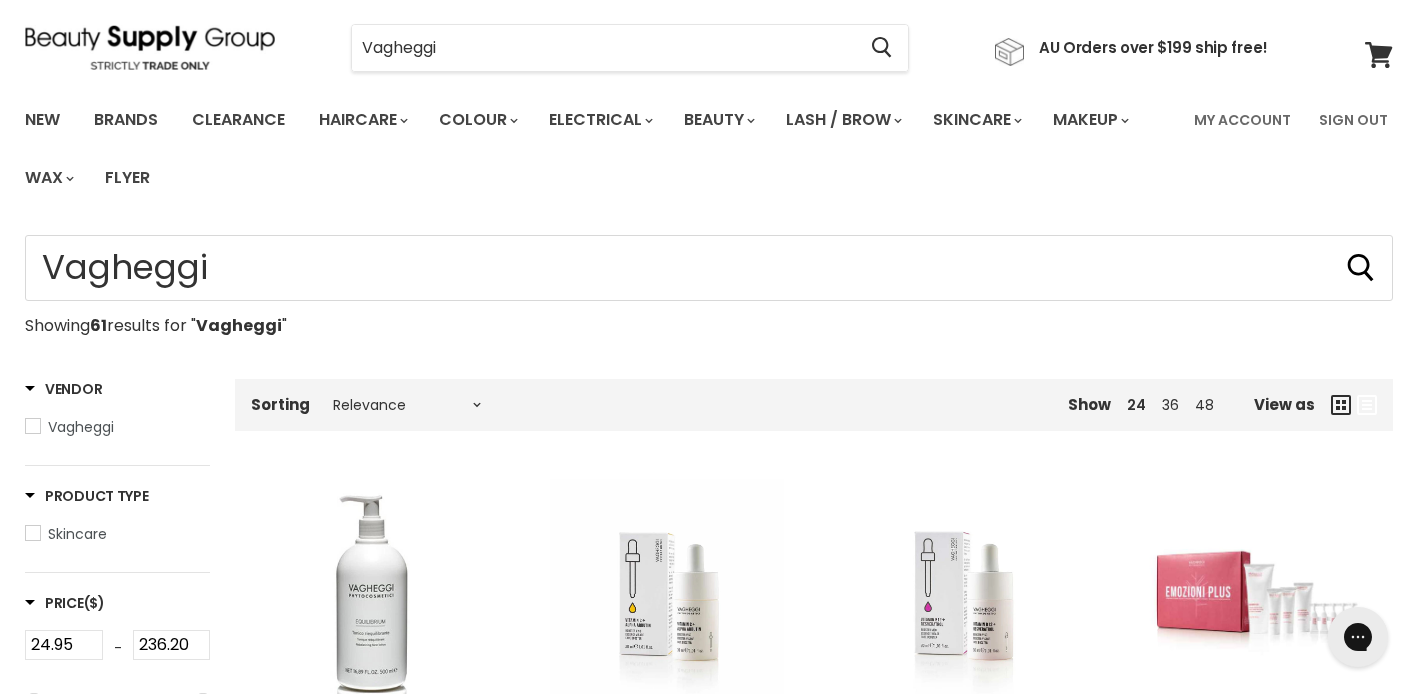 scroll, scrollTop: 0, scrollLeft: 0, axis: both 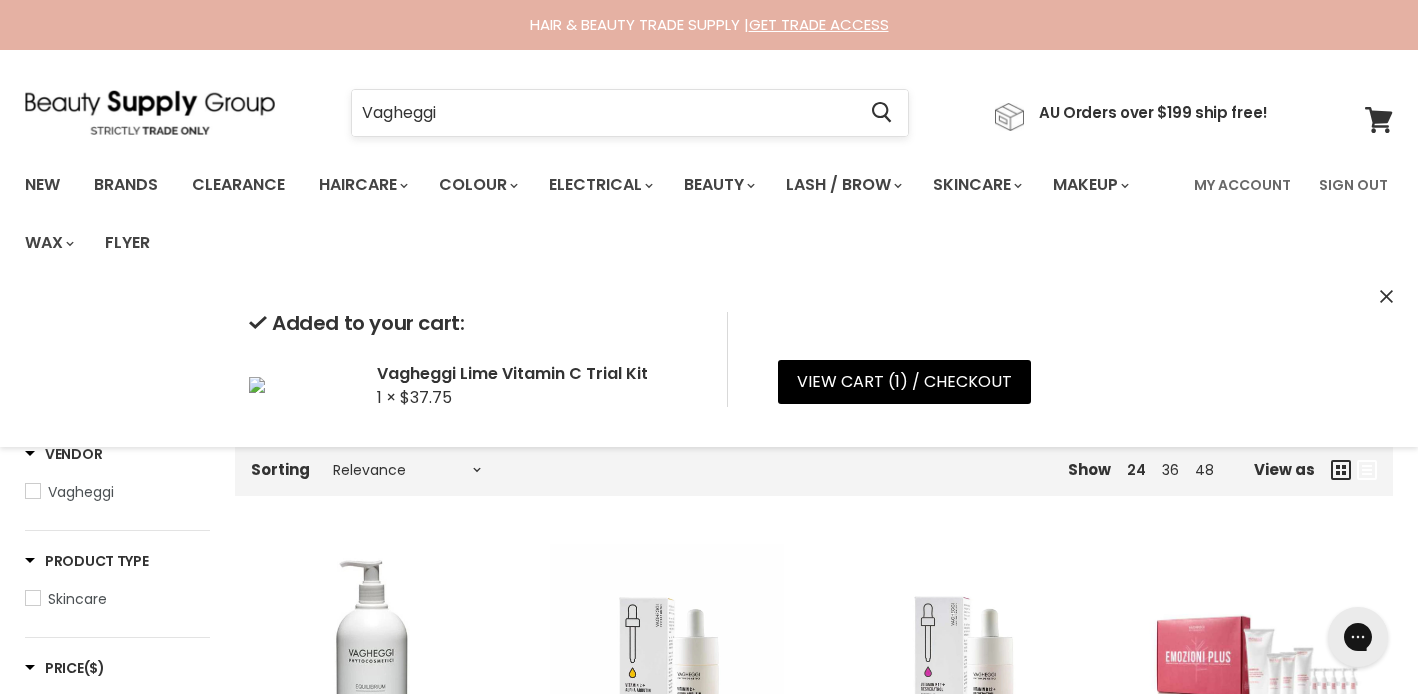 click on "Vagheggi" at bounding box center (603, 113) 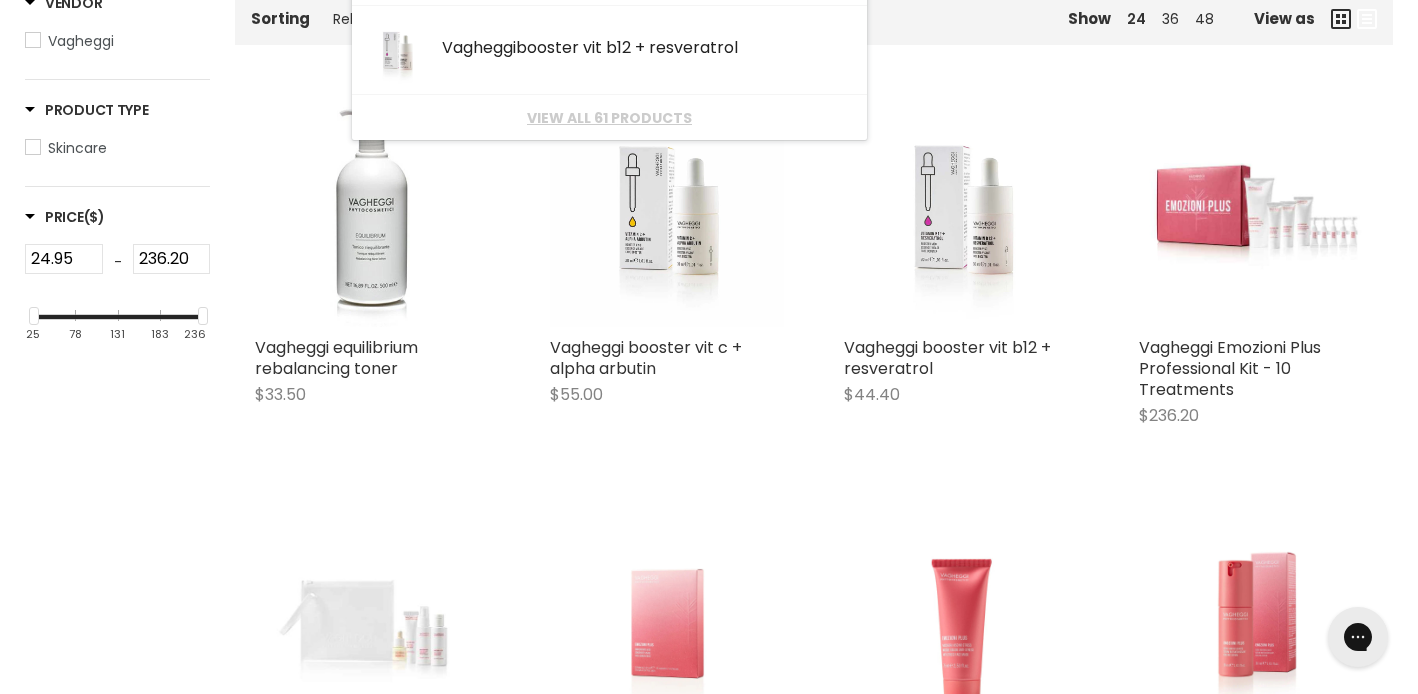 scroll, scrollTop: 0, scrollLeft: 0, axis: both 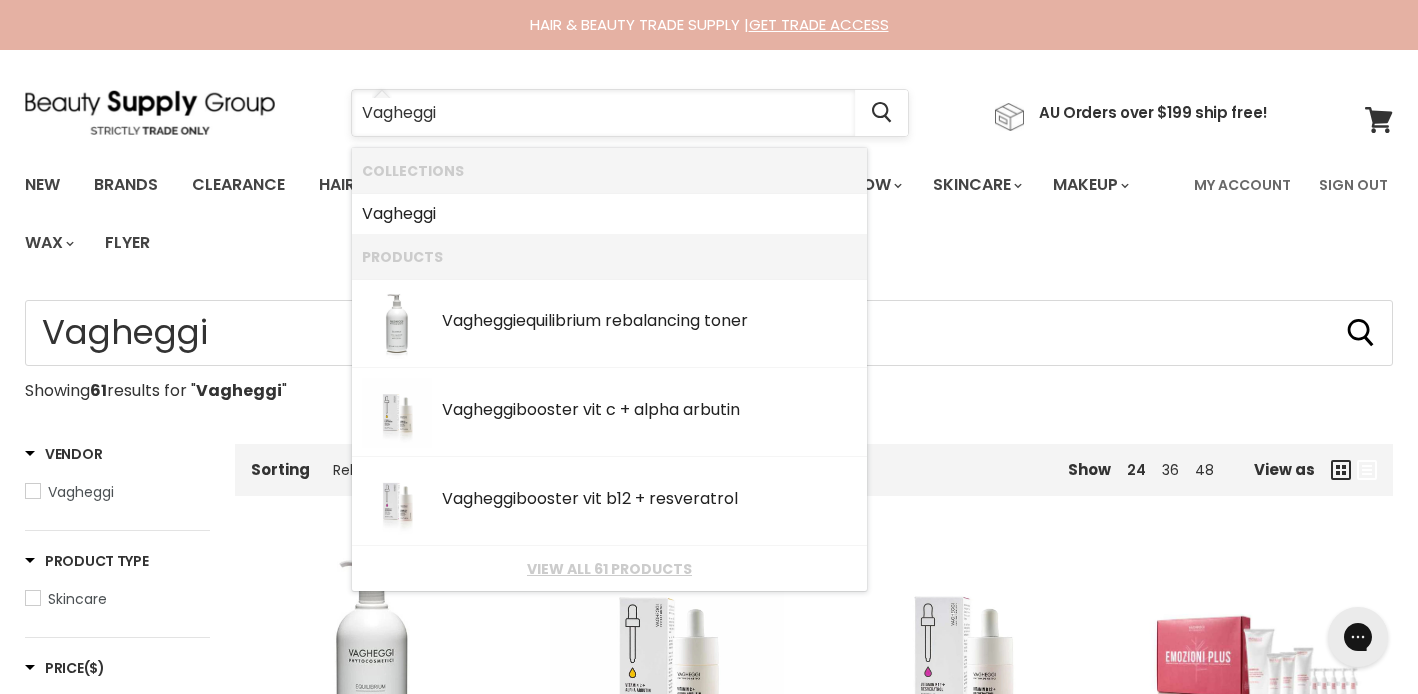 click on "Vagheggi" at bounding box center [603, 113] 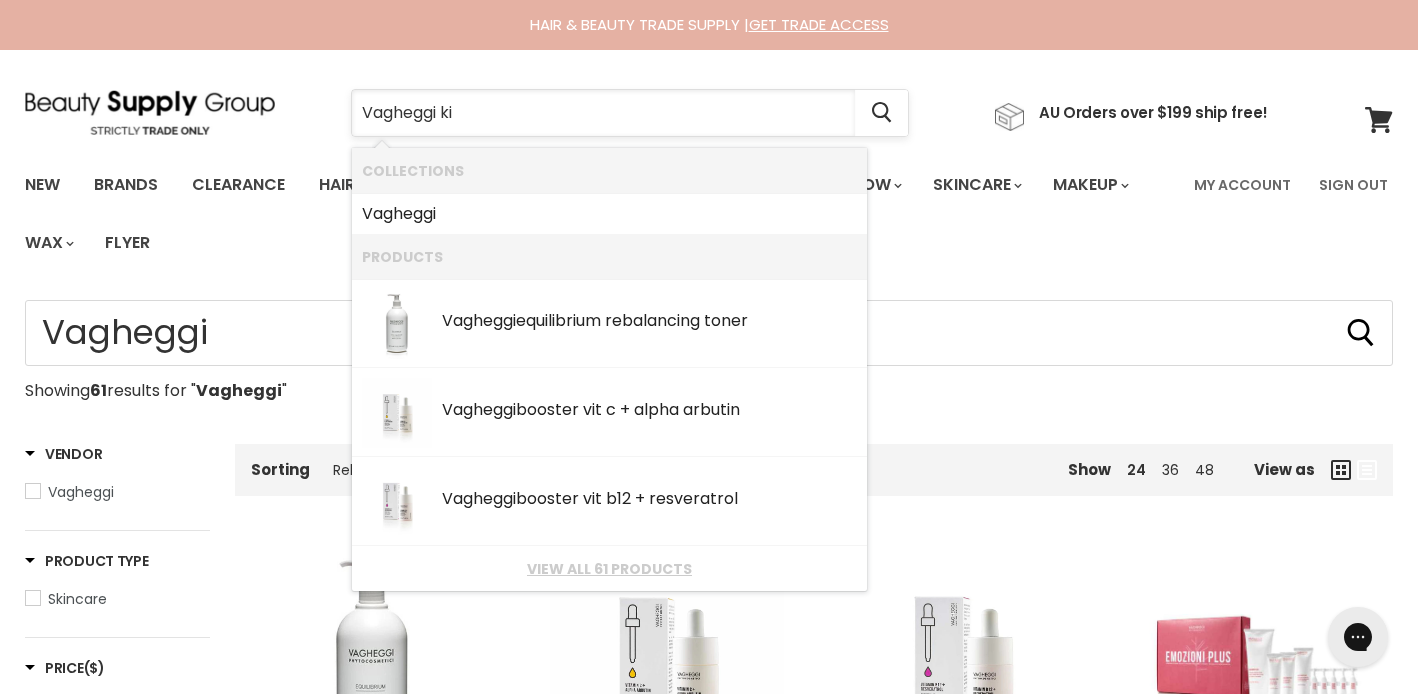 type on "Vagheggi kit" 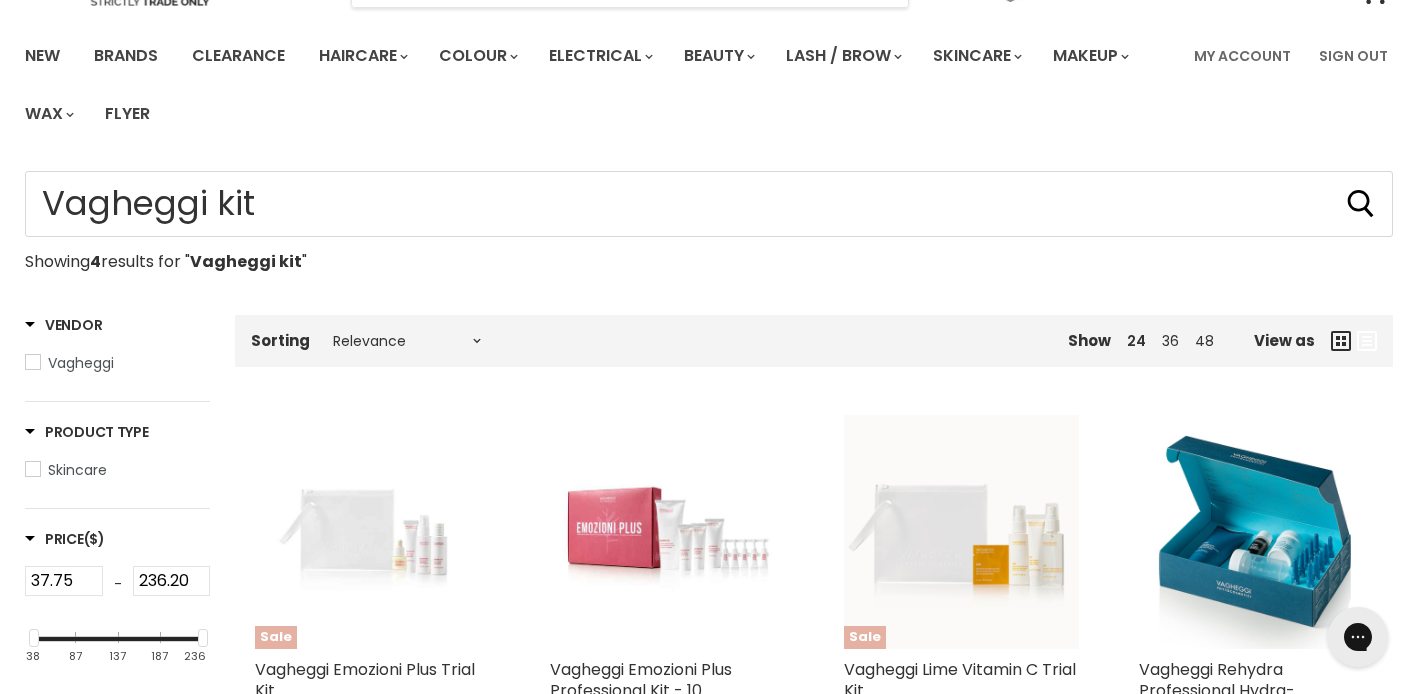 scroll, scrollTop: 0, scrollLeft: 0, axis: both 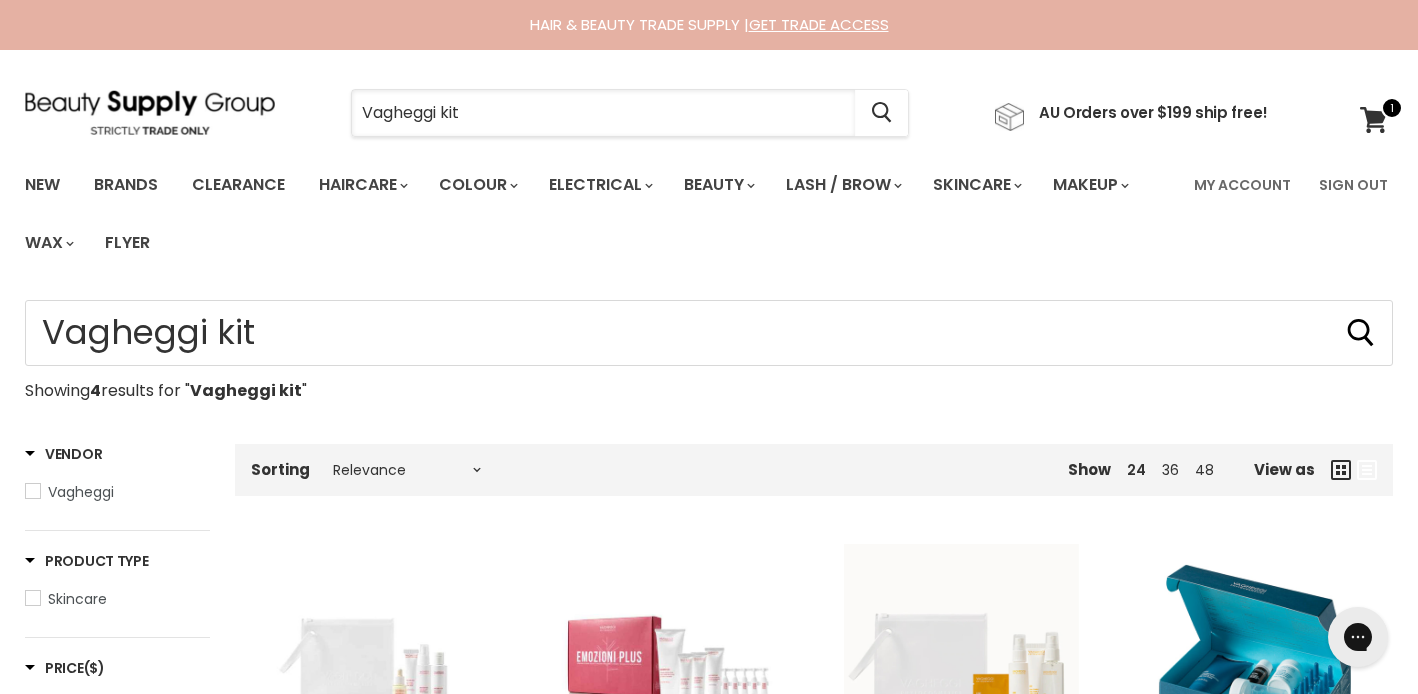 drag, startPoint x: 478, startPoint y: 111, endPoint x: 327, endPoint y: 112, distance: 151.00331 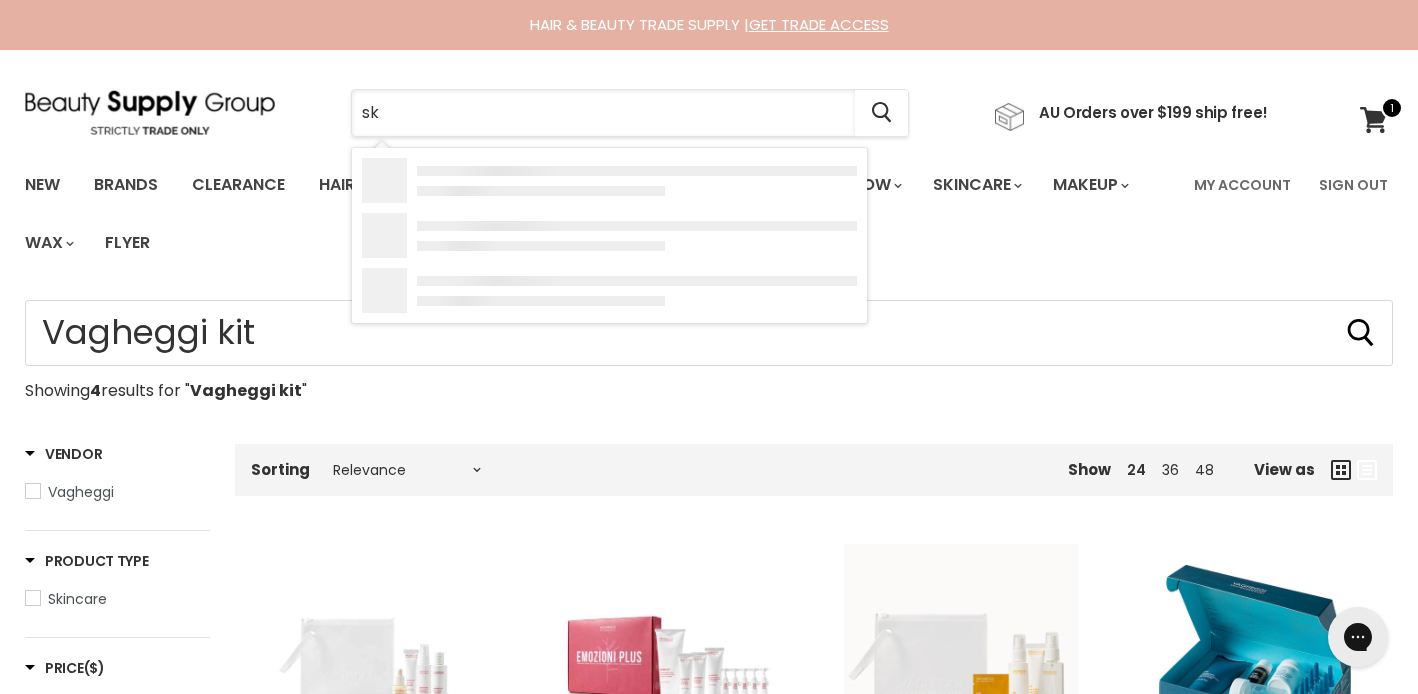 type on "s" 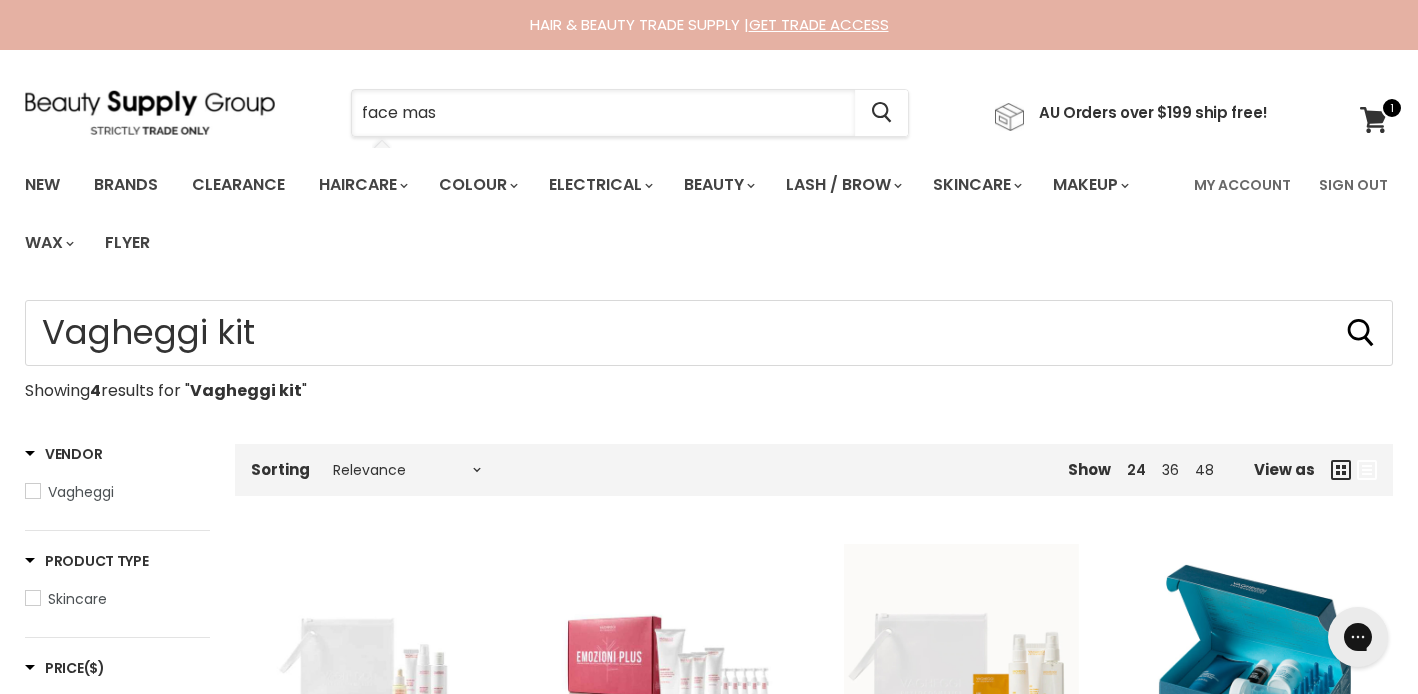 type on "face mask" 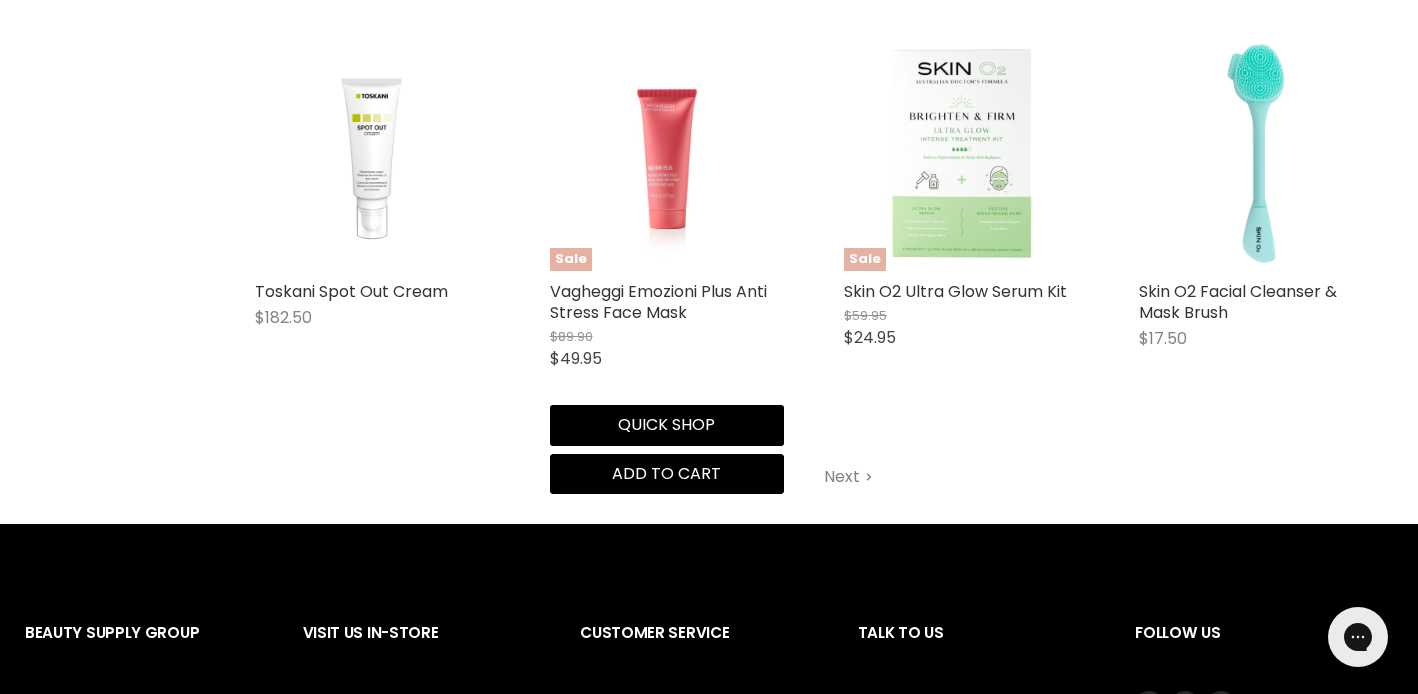 scroll, scrollTop: 2698, scrollLeft: 0, axis: vertical 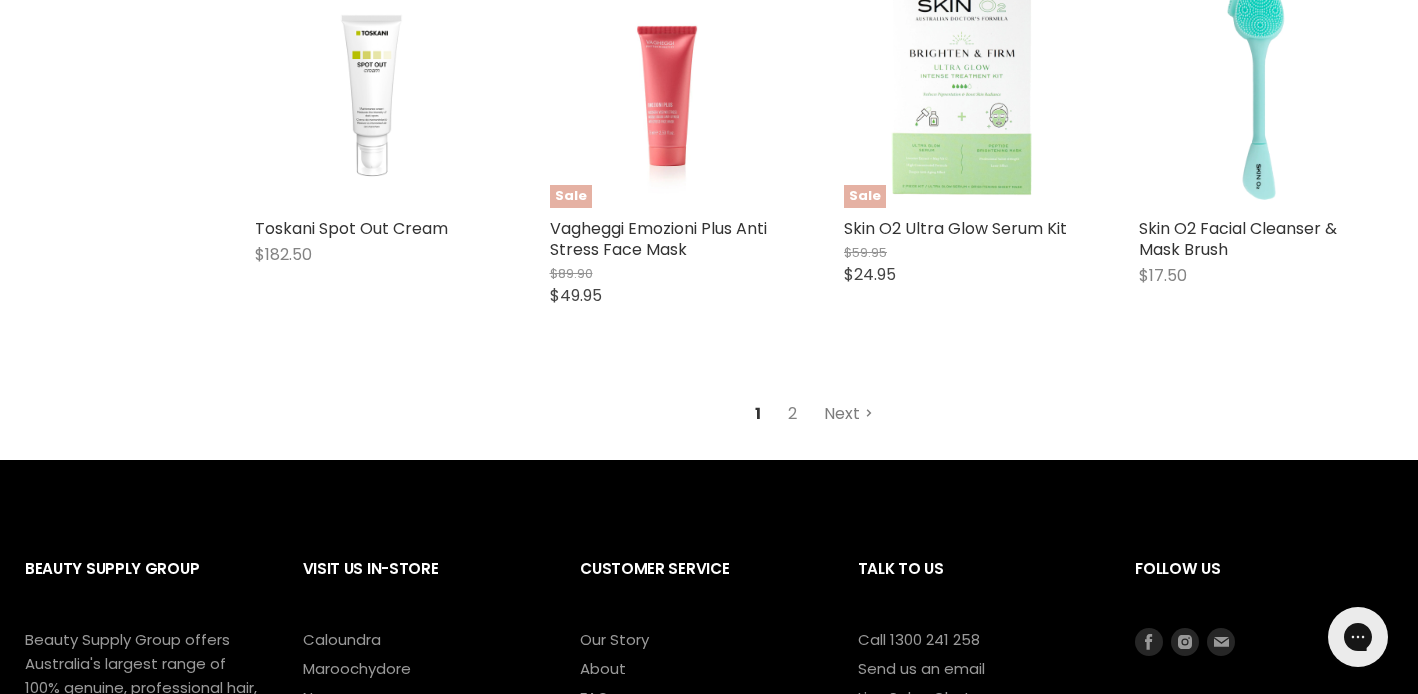 click on "Next" at bounding box center [848, 414] 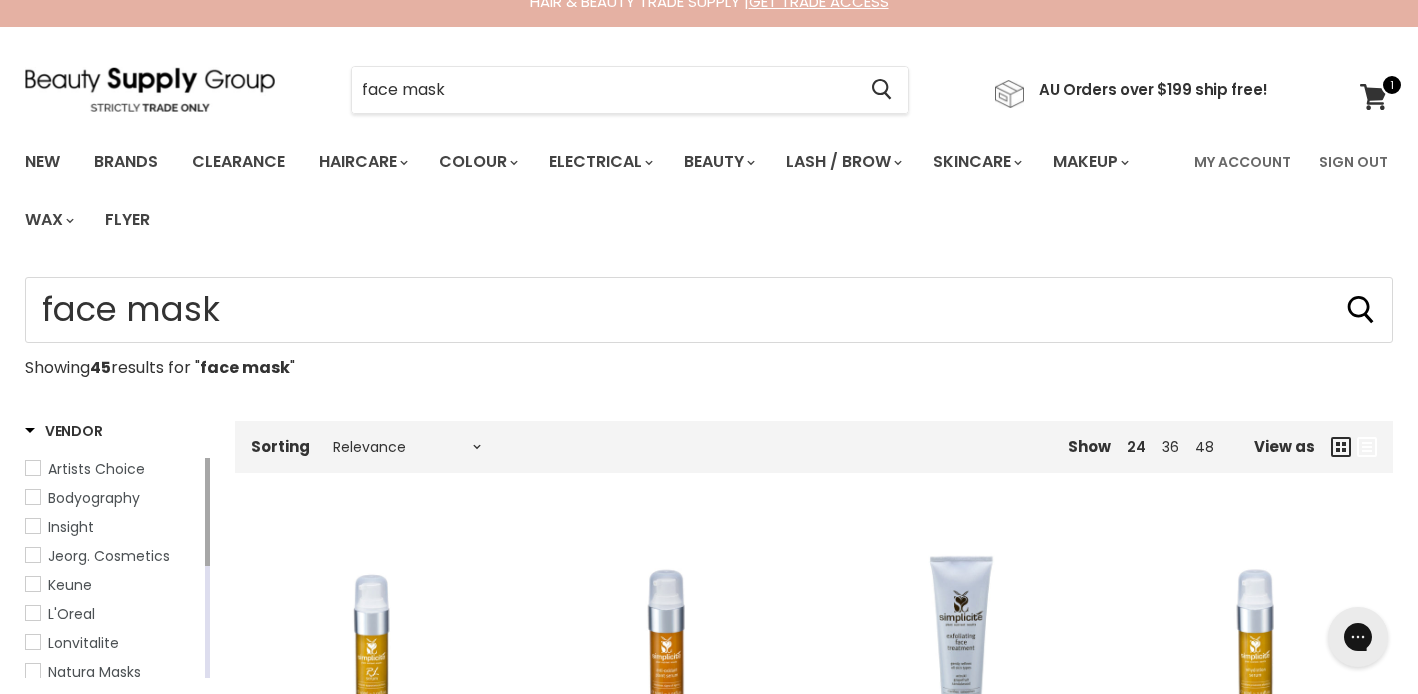 scroll, scrollTop: 0, scrollLeft: 0, axis: both 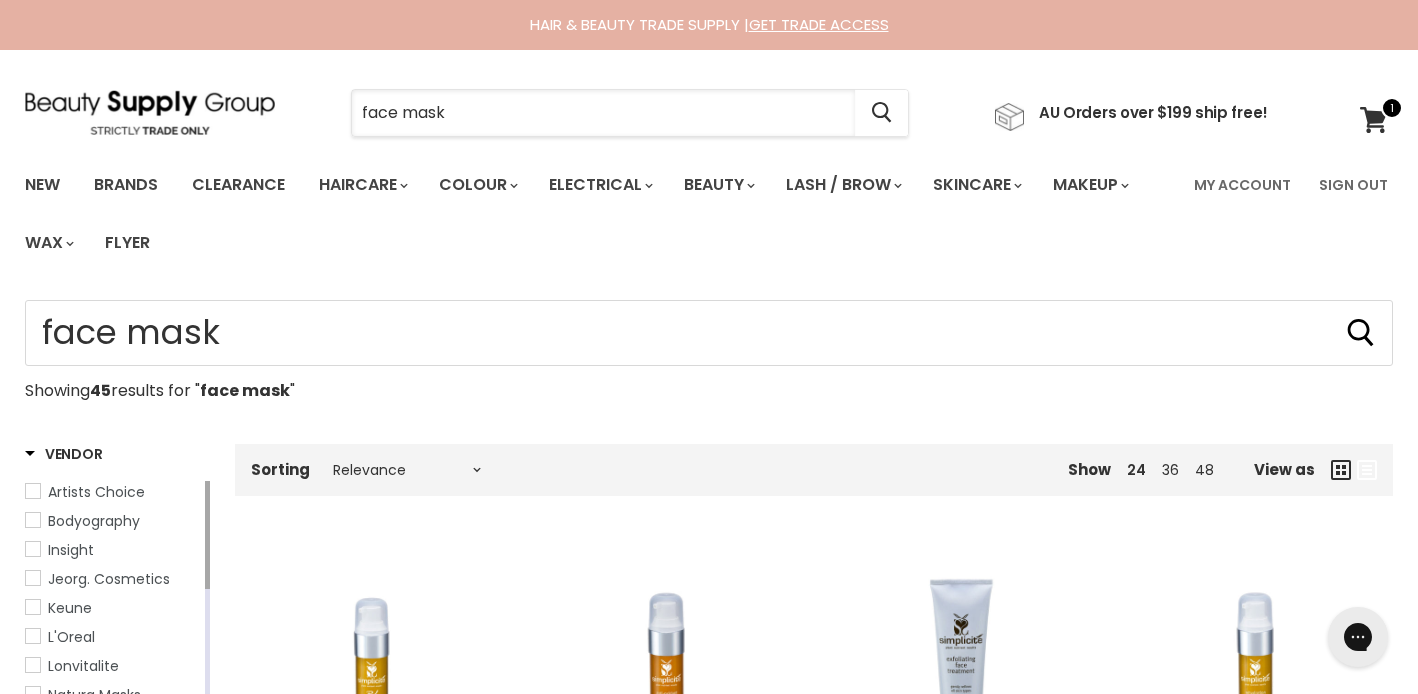 drag, startPoint x: 456, startPoint y: 109, endPoint x: 305, endPoint y: 107, distance: 151.01324 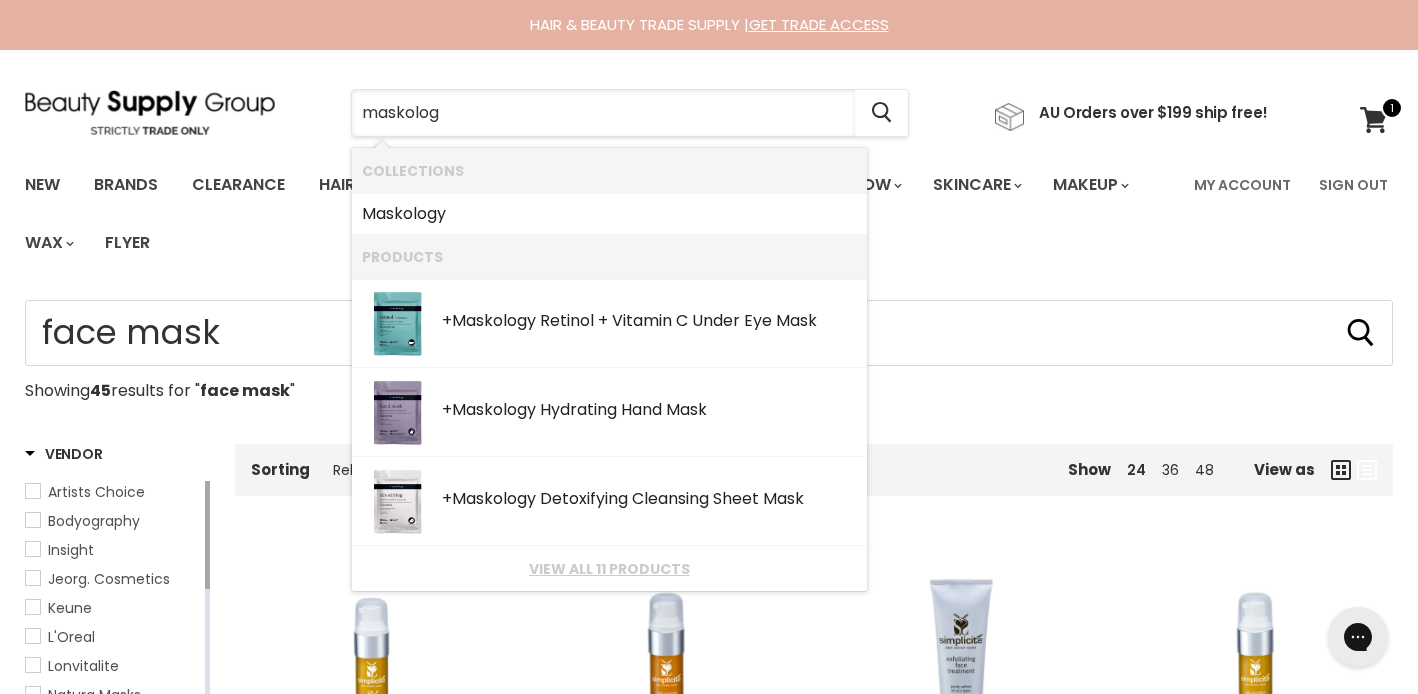 type on "maskology" 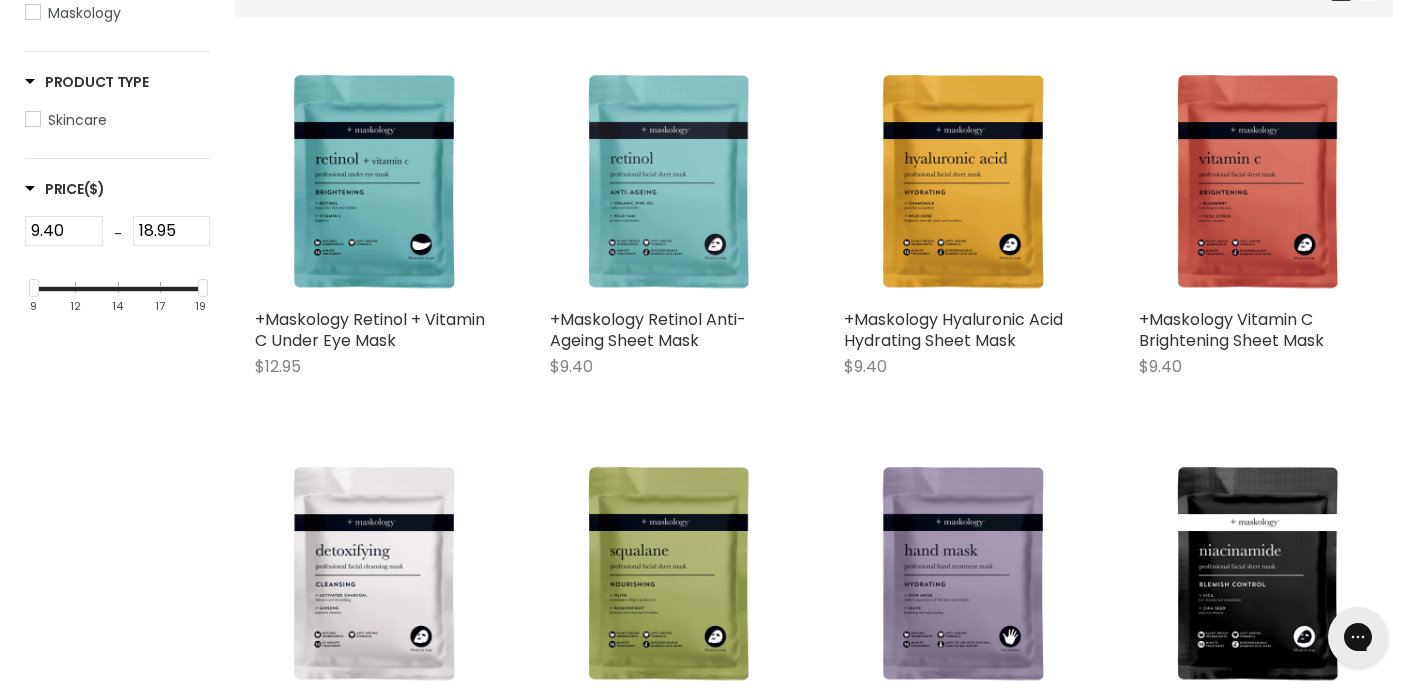 scroll, scrollTop: 207, scrollLeft: 0, axis: vertical 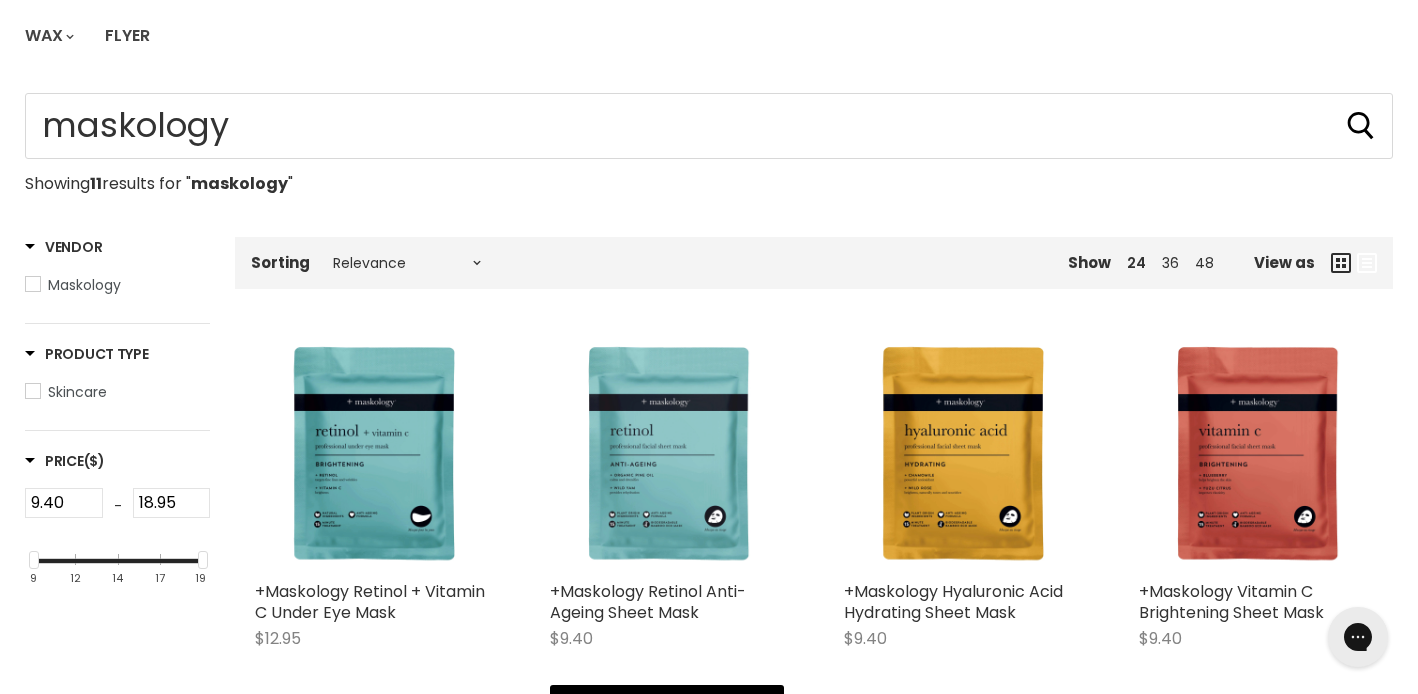 click at bounding box center [667, 454] 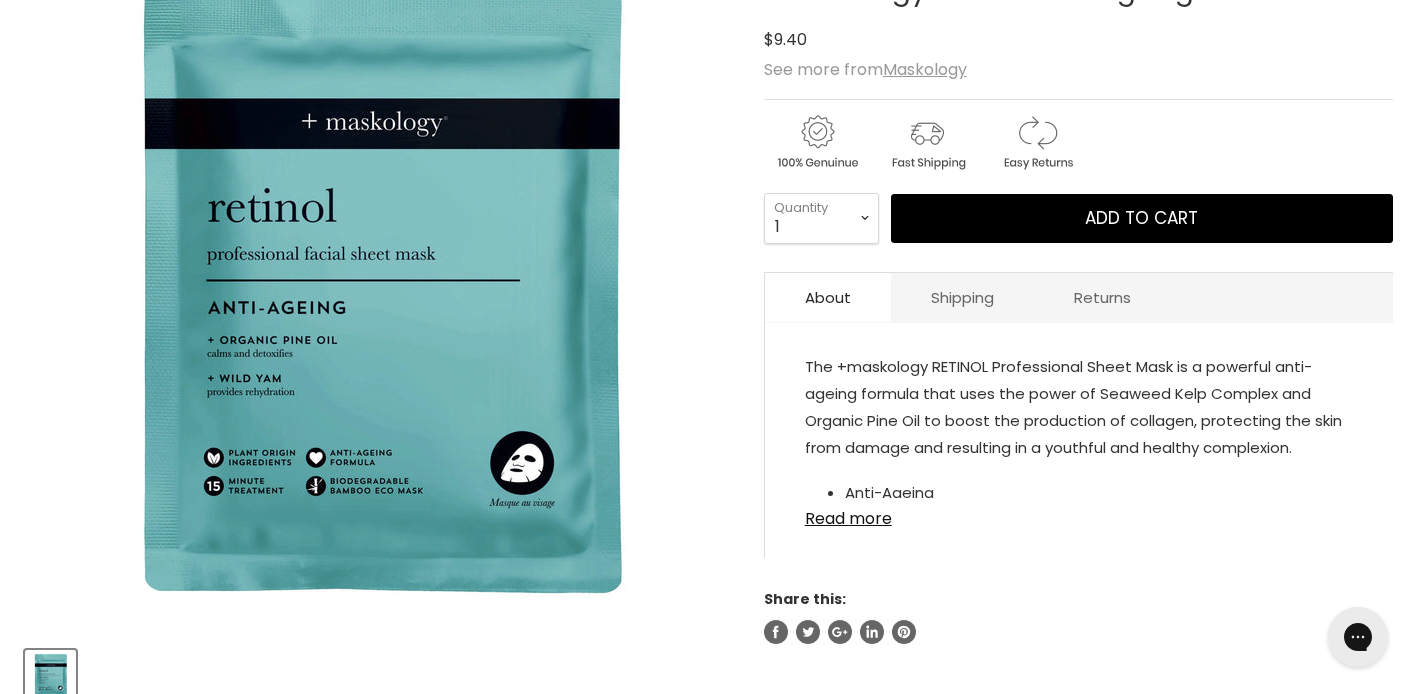 scroll, scrollTop: 391, scrollLeft: 0, axis: vertical 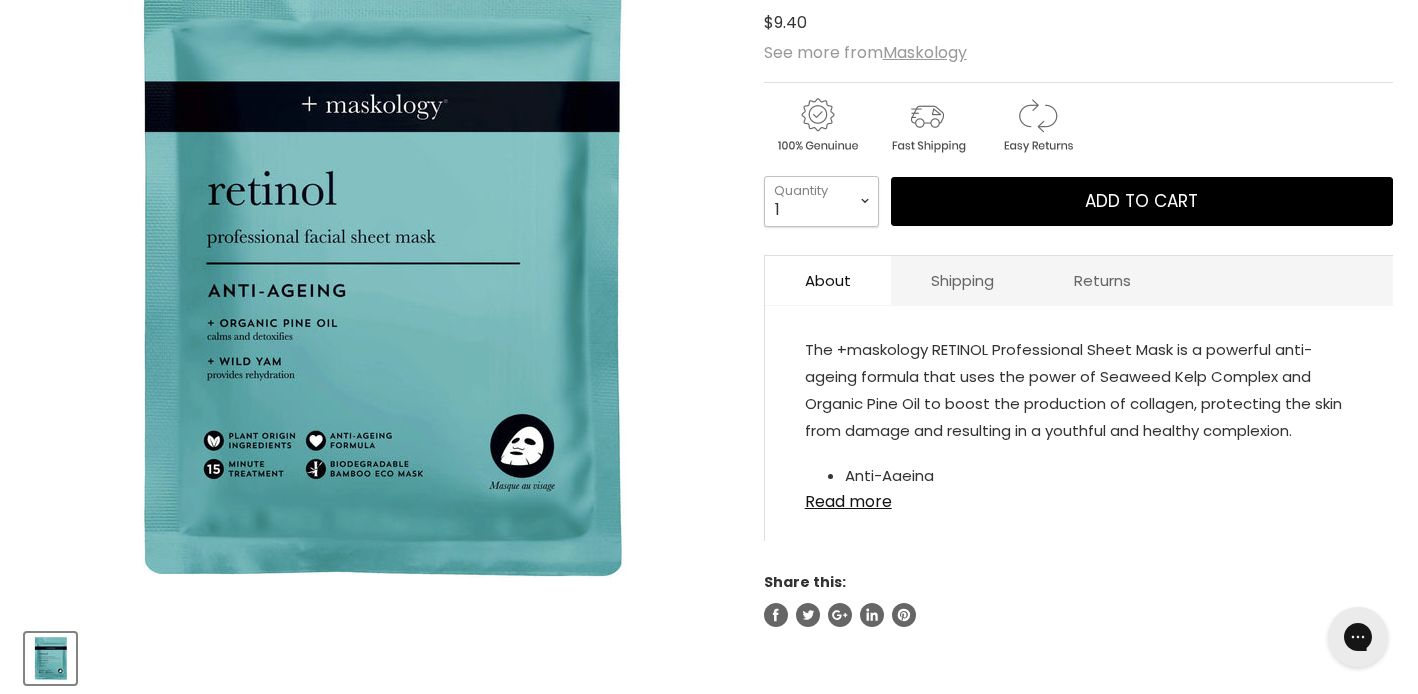 click on "1
2
3
4
5
6
7
8
9
10+" at bounding box center (821, 201) 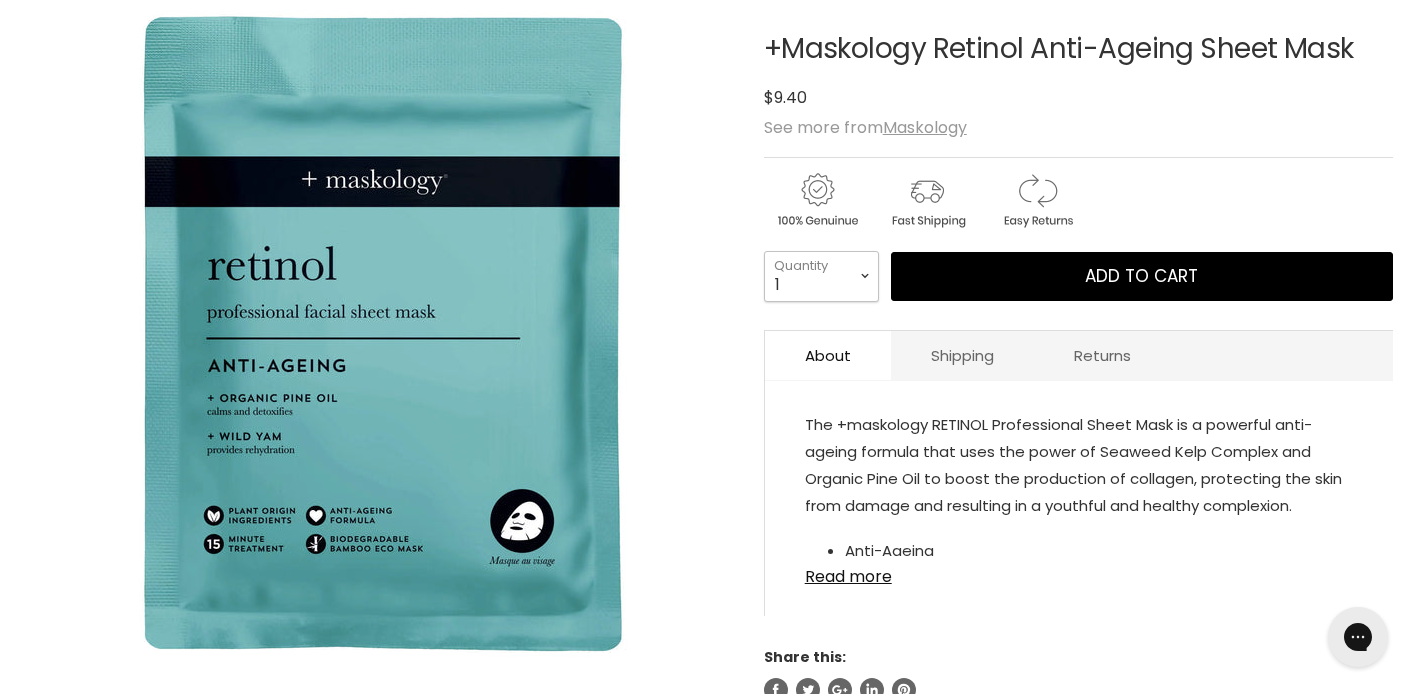 scroll, scrollTop: 310, scrollLeft: 0, axis: vertical 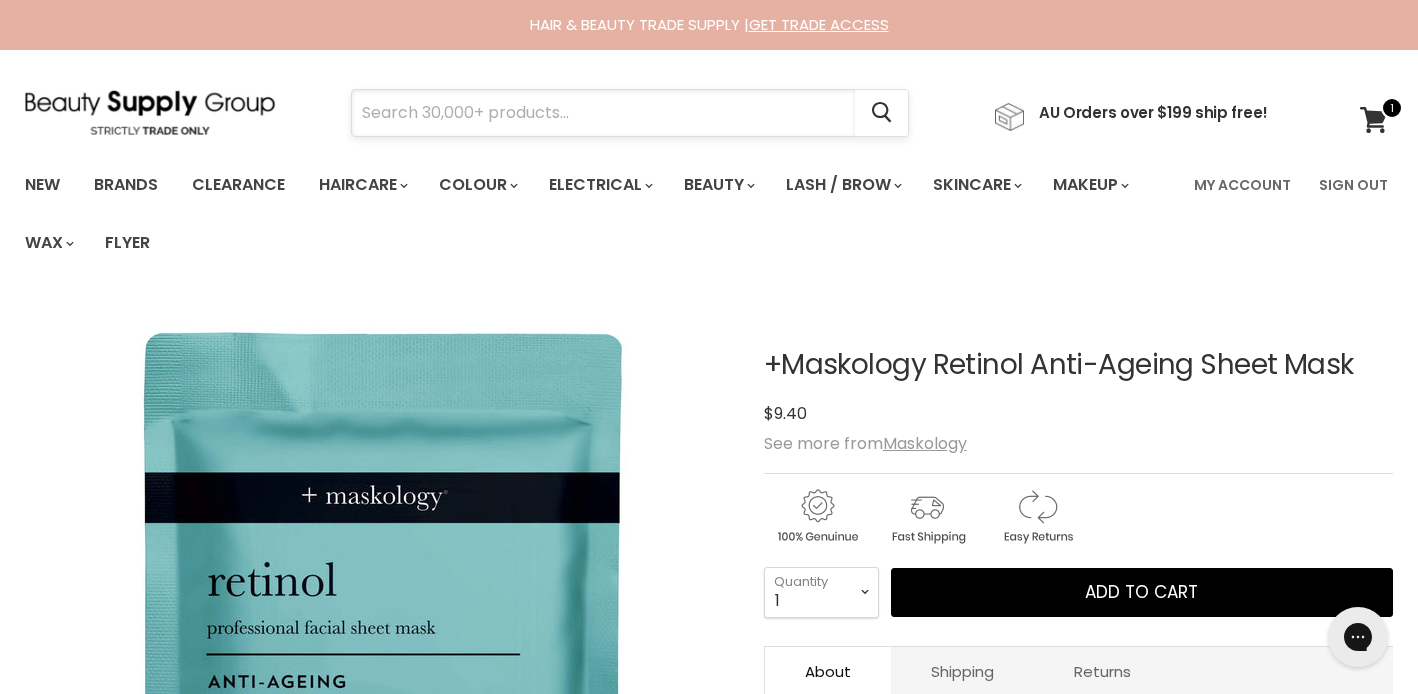 click at bounding box center [603, 113] 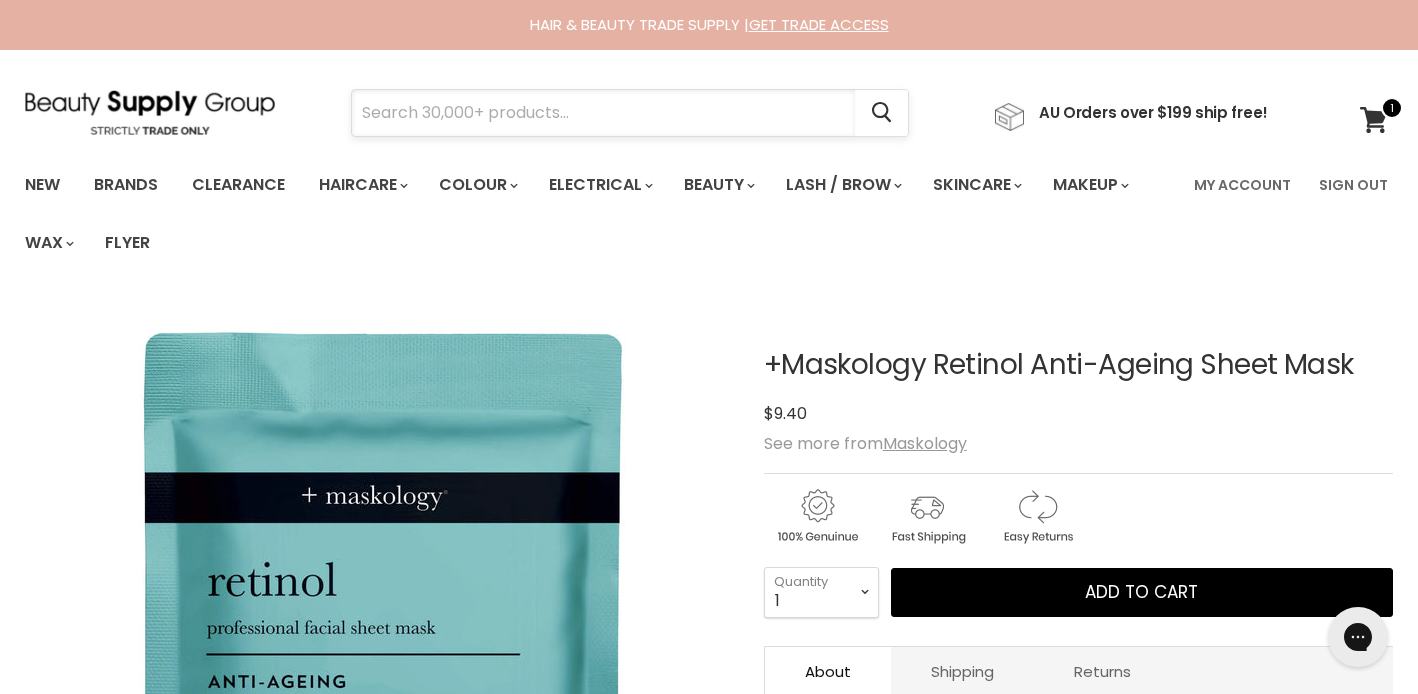 type on "a" 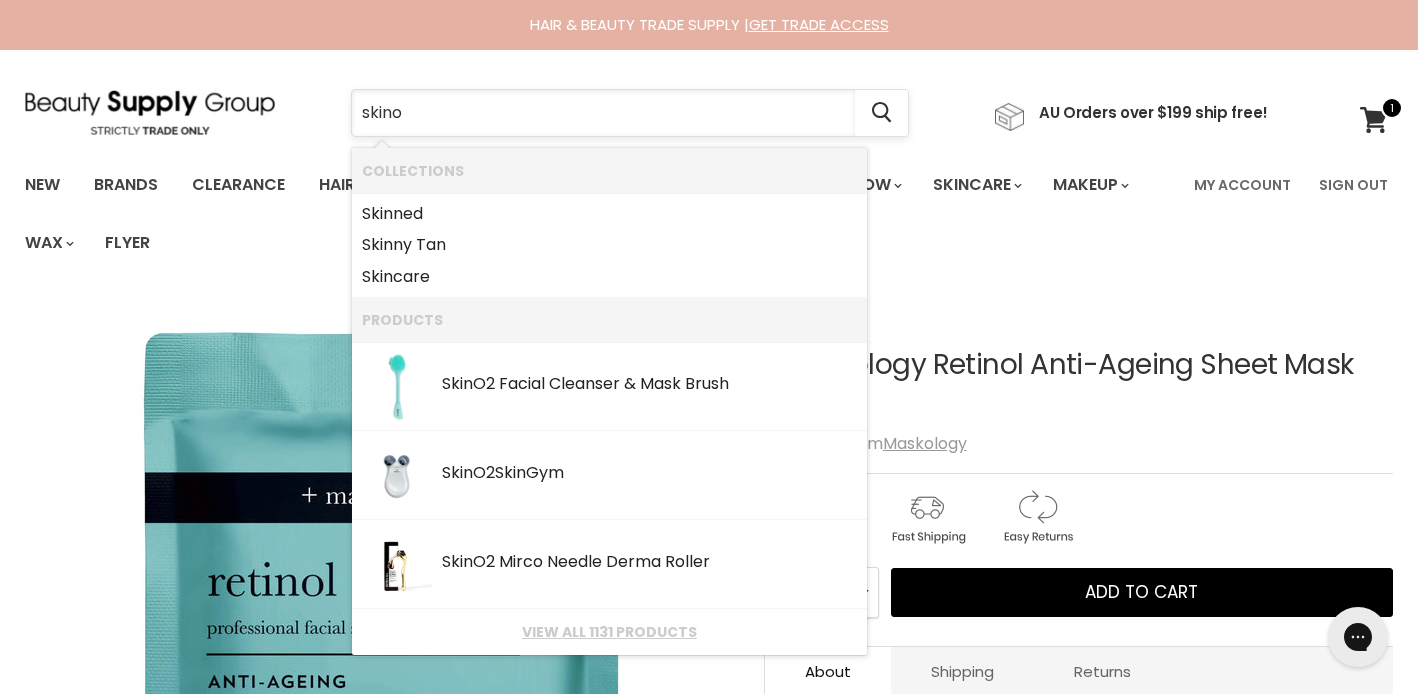 type on "skino2" 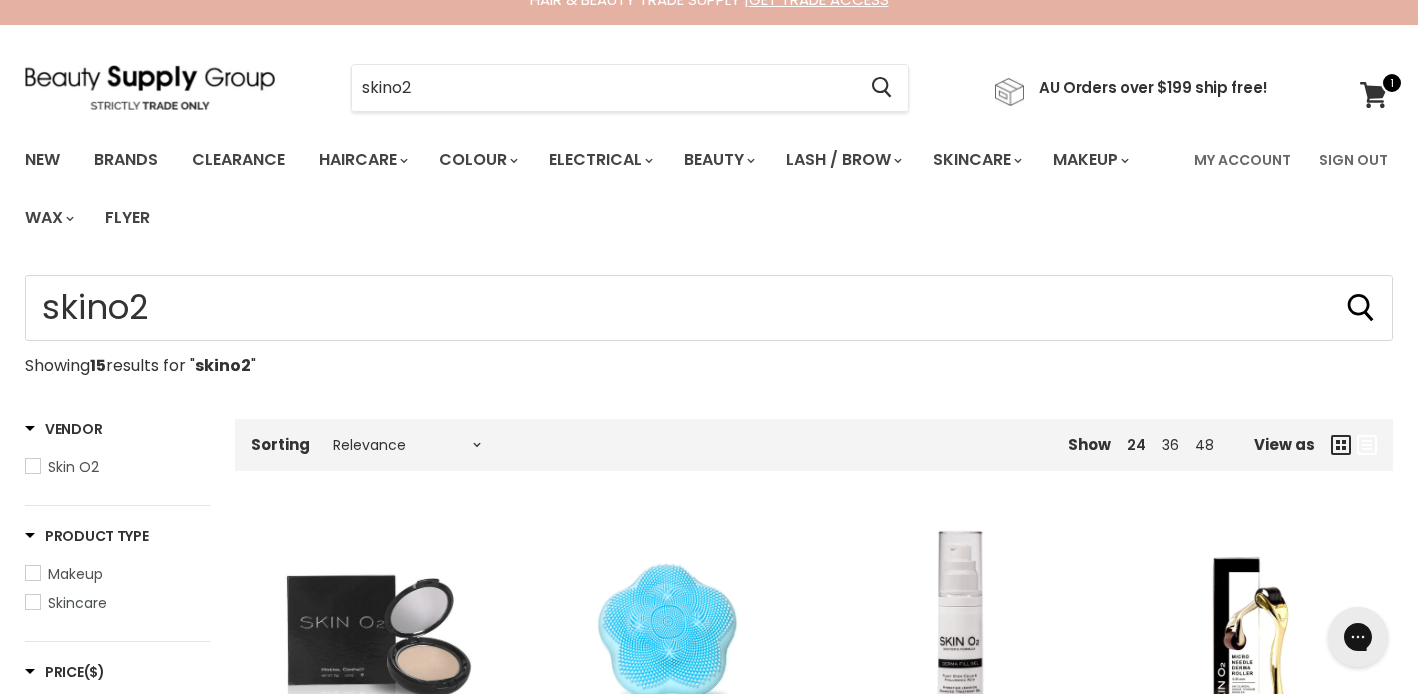 scroll, scrollTop: 0, scrollLeft: 0, axis: both 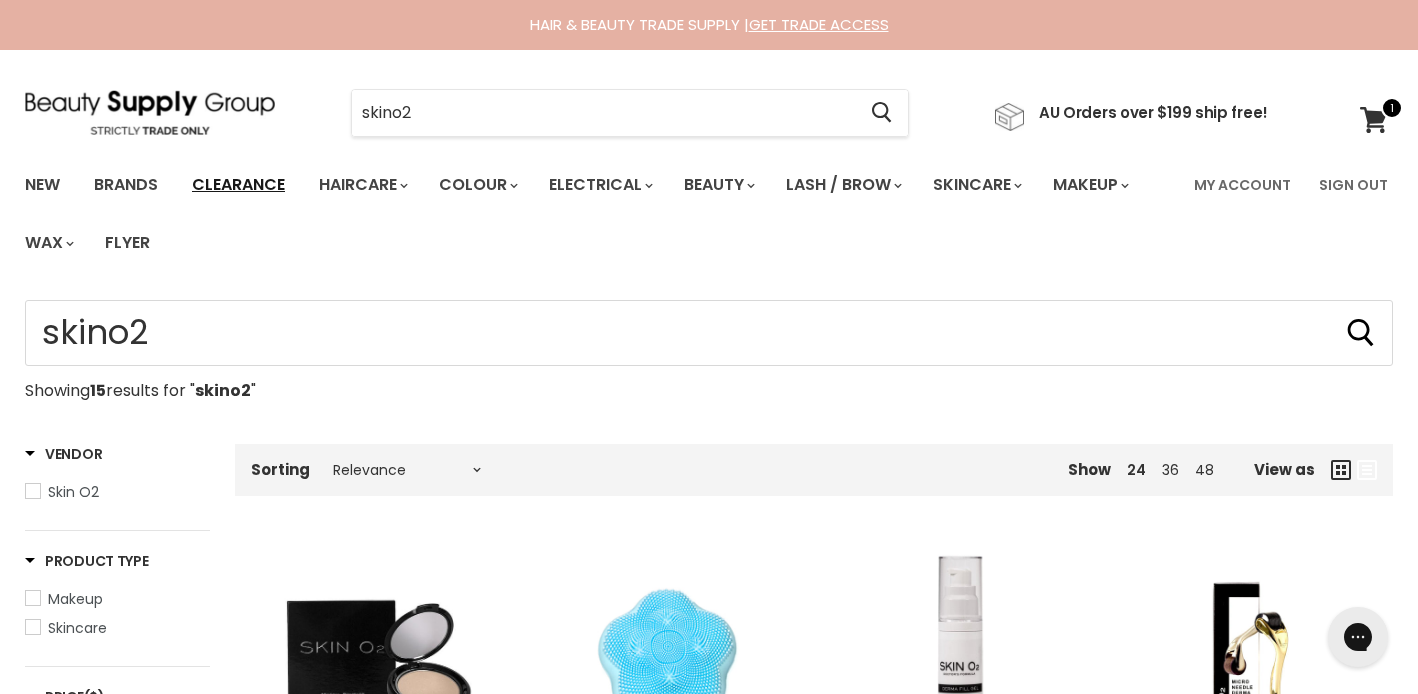 click on "Clearance" at bounding box center [238, 185] 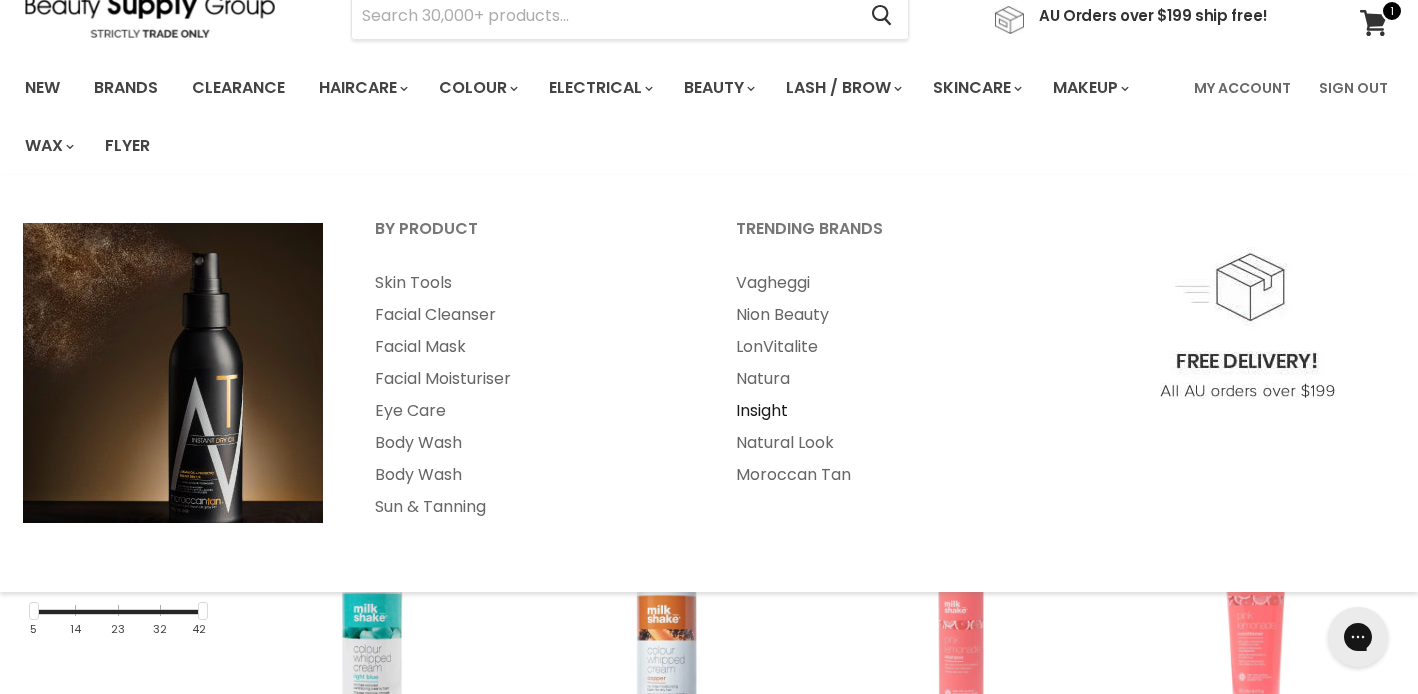 scroll, scrollTop: 94, scrollLeft: 0, axis: vertical 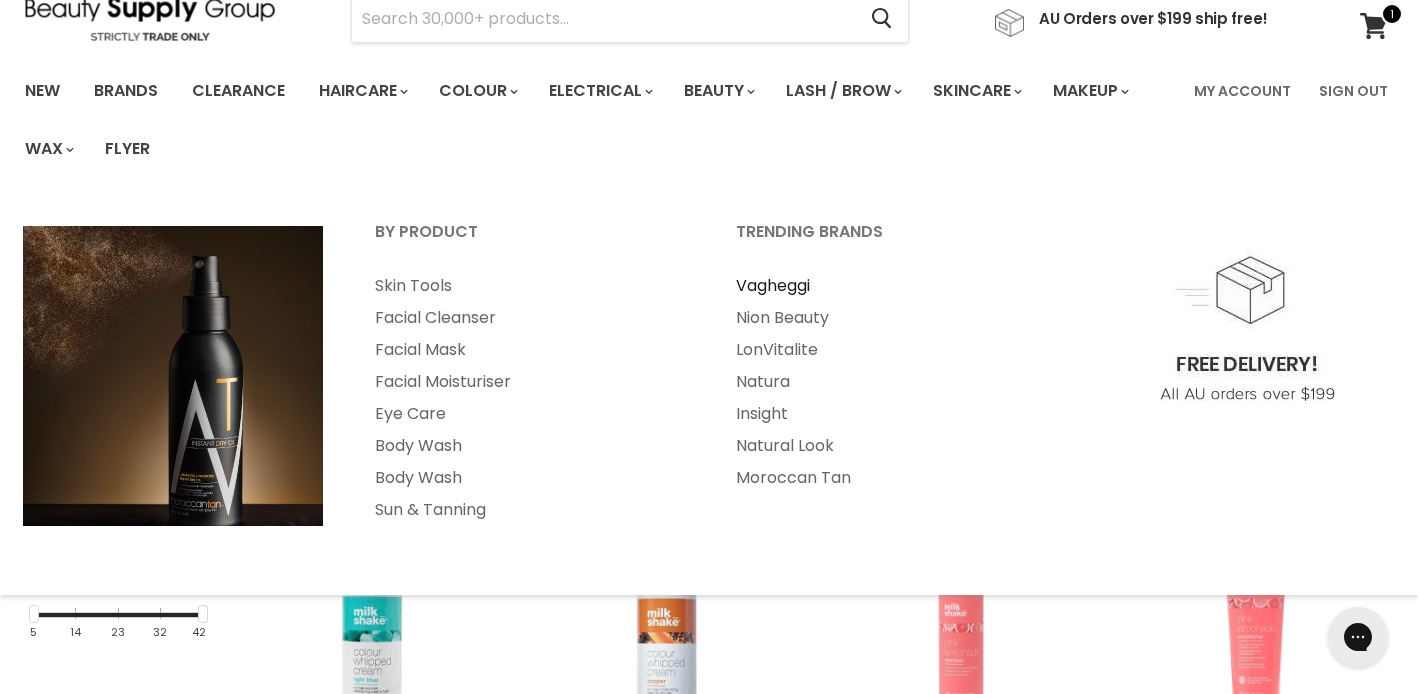 click on "Vagheggi" at bounding box center (889, 286) 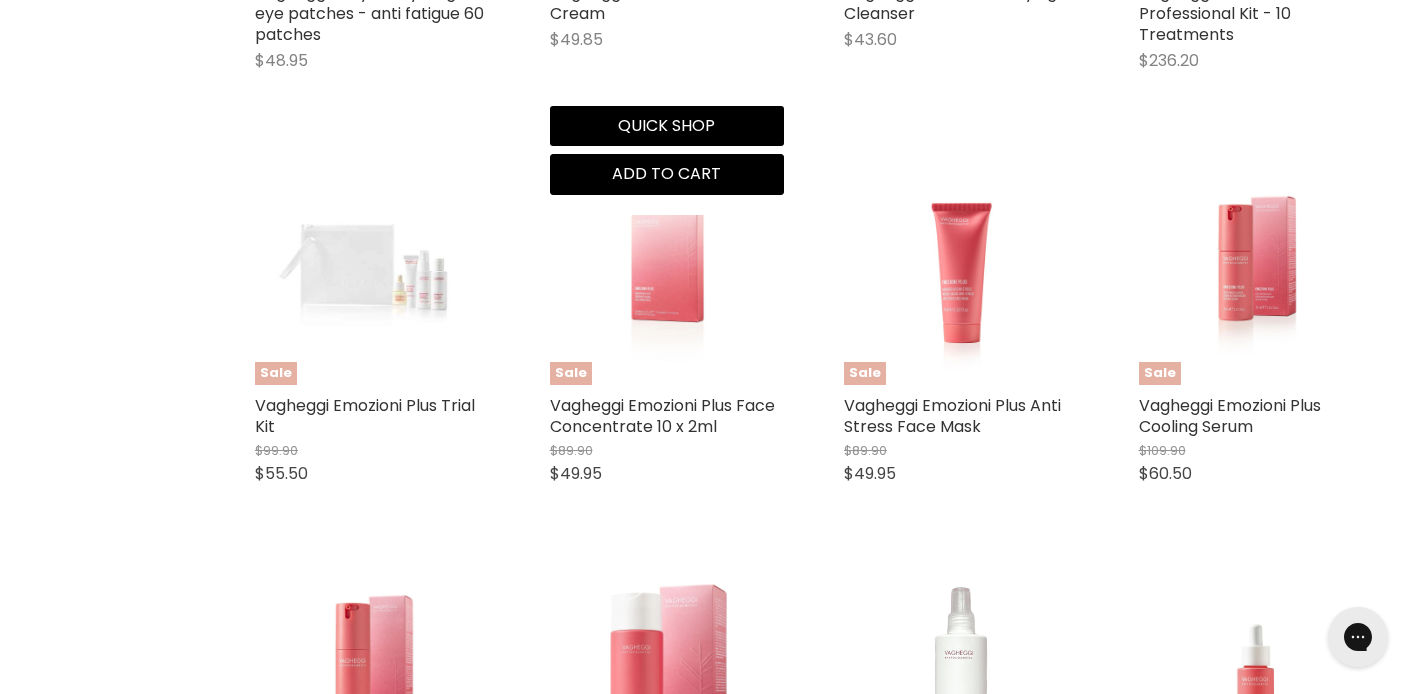 scroll, scrollTop: 1485, scrollLeft: 0, axis: vertical 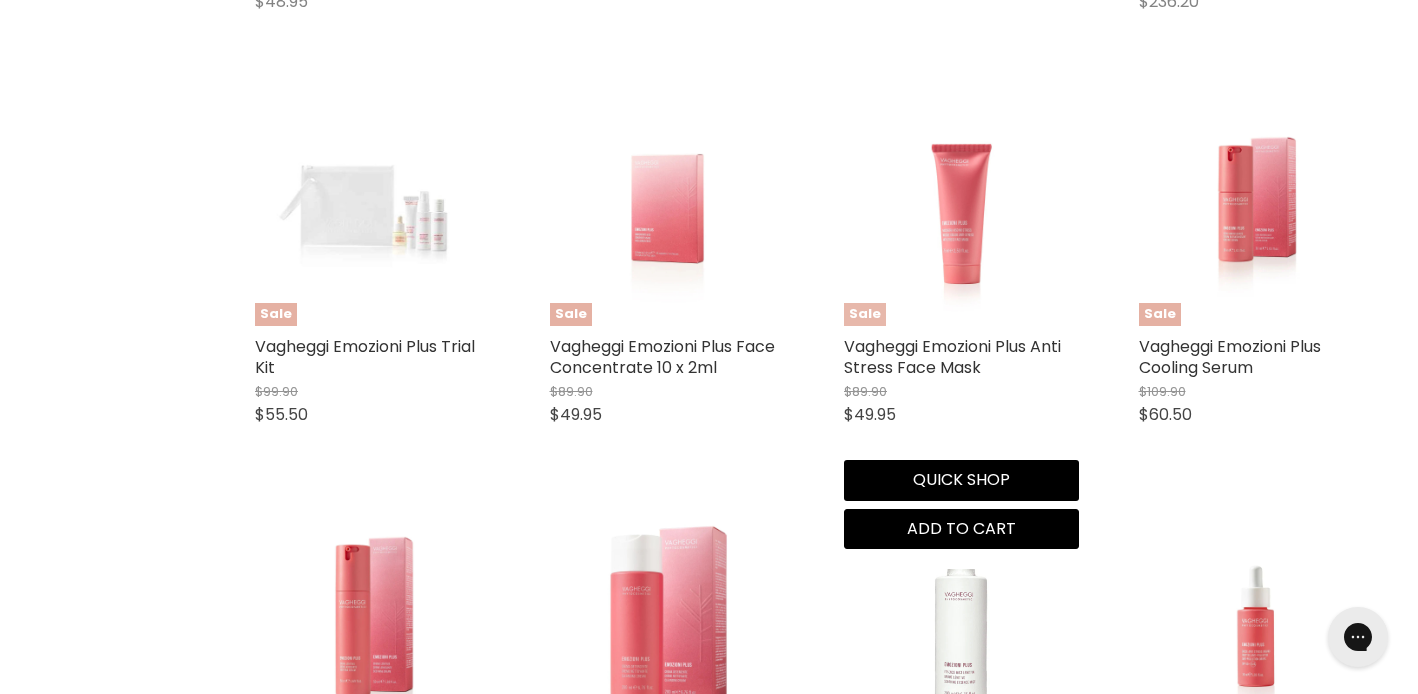 click at bounding box center [961, 208] 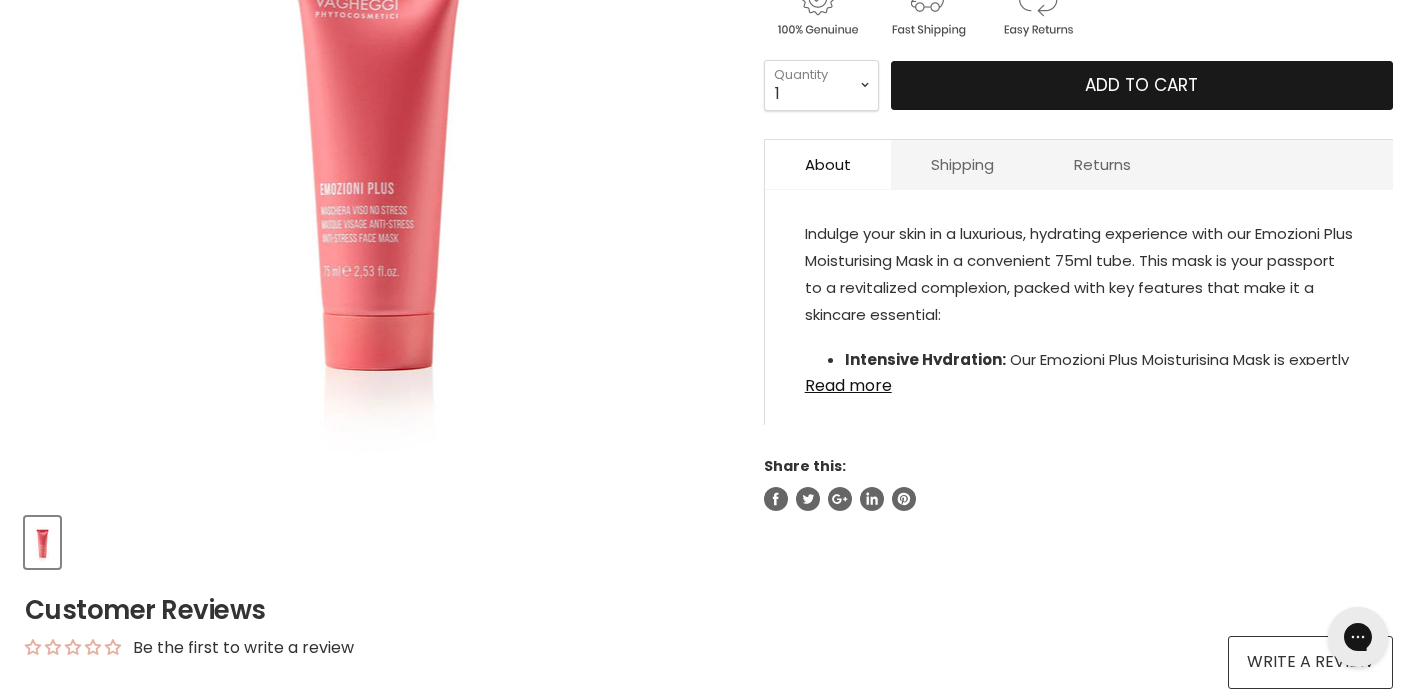 scroll, scrollTop: 514, scrollLeft: 0, axis: vertical 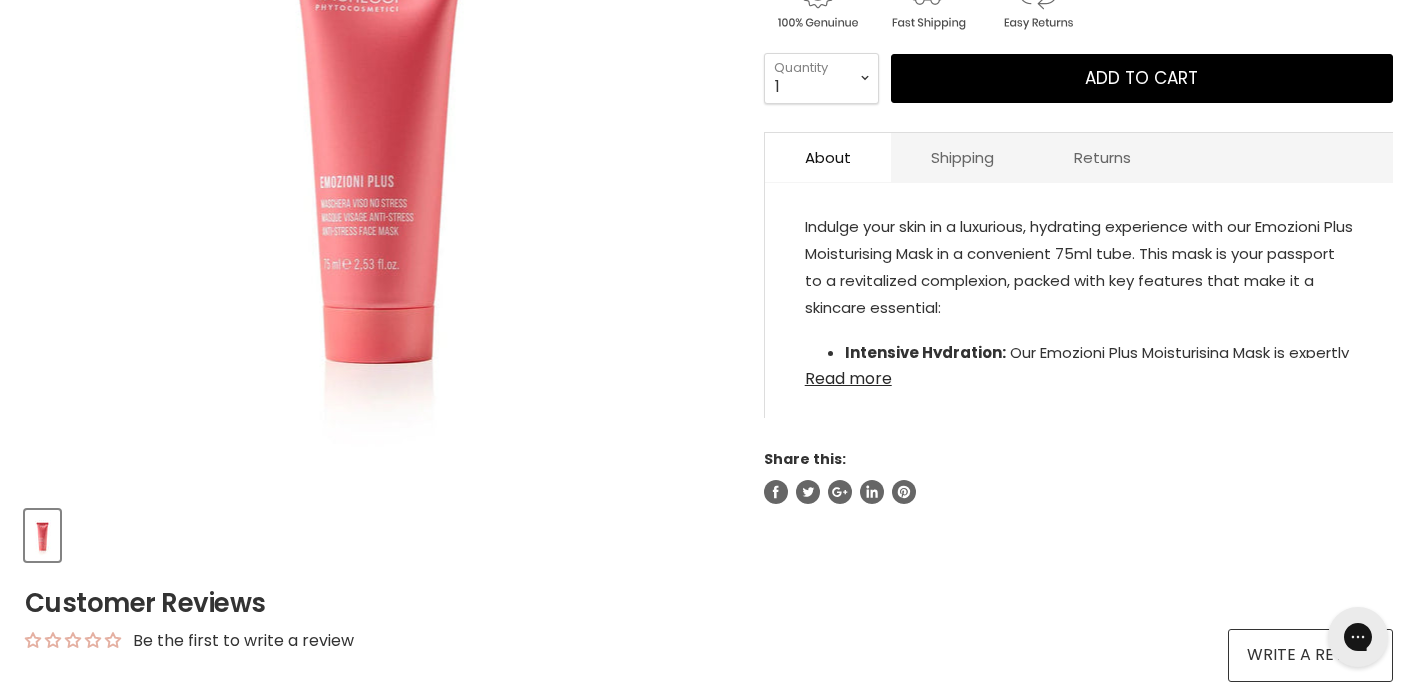 click on "Read more" at bounding box center [1079, 373] 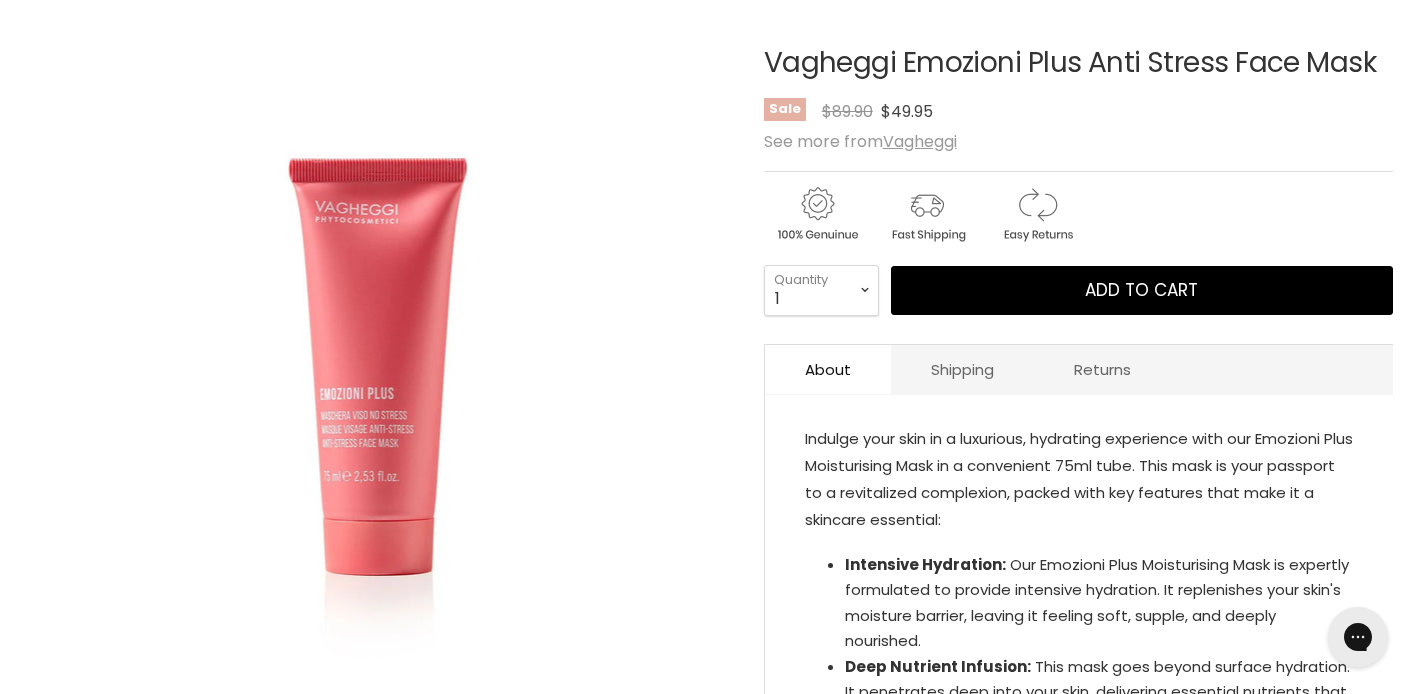 scroll, scrollTop: 253, scrollLeft: 0, axis: vertical 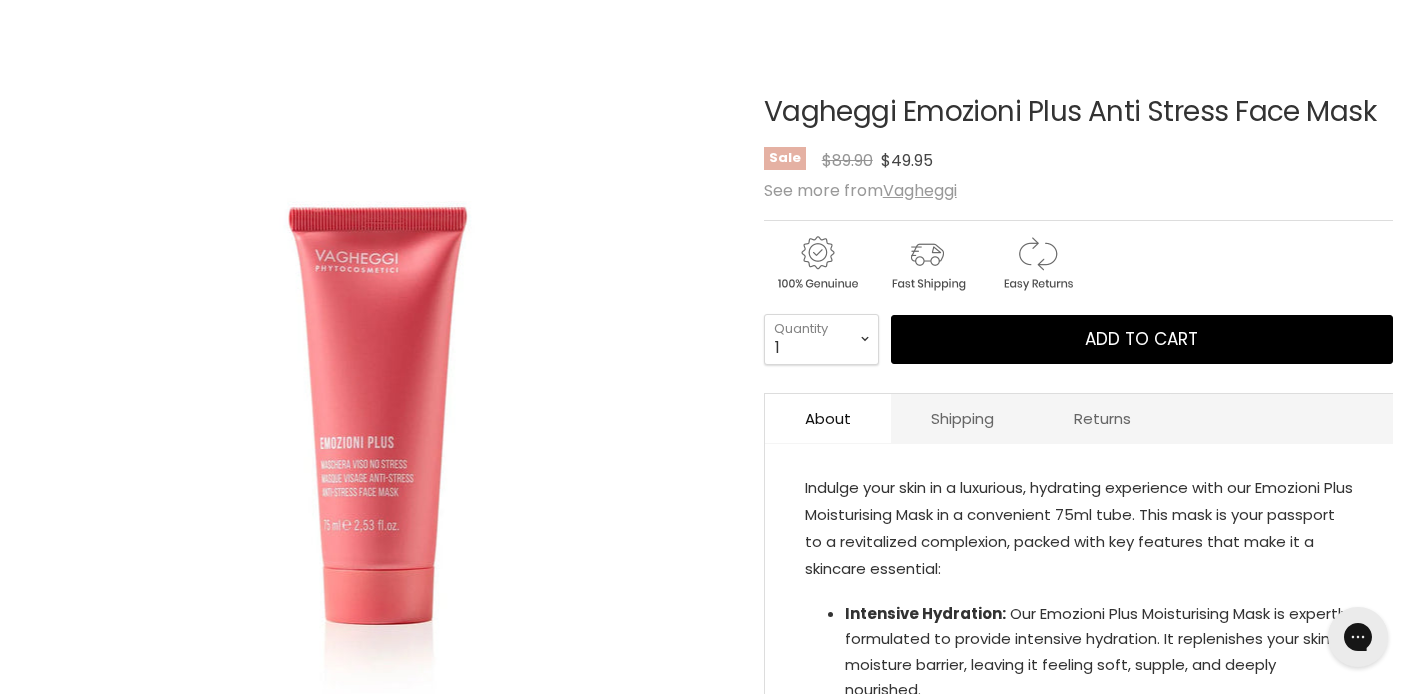 click on "Vagheggi Emozioni Plus Anti Stress Face Mask" at bounding box center (1078, 112) 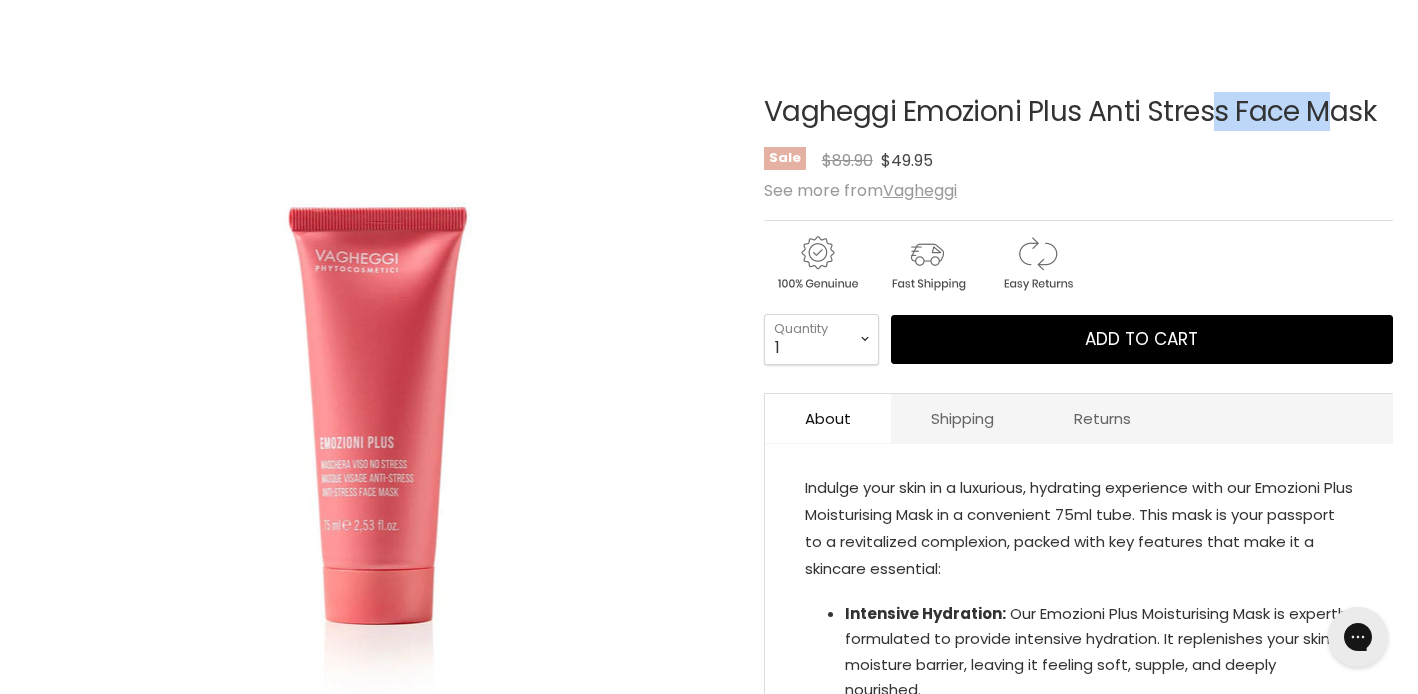 click on "Vagheggi Emozioni Plus Anti Stress Face Mask" at bounding box center [1078, 112] 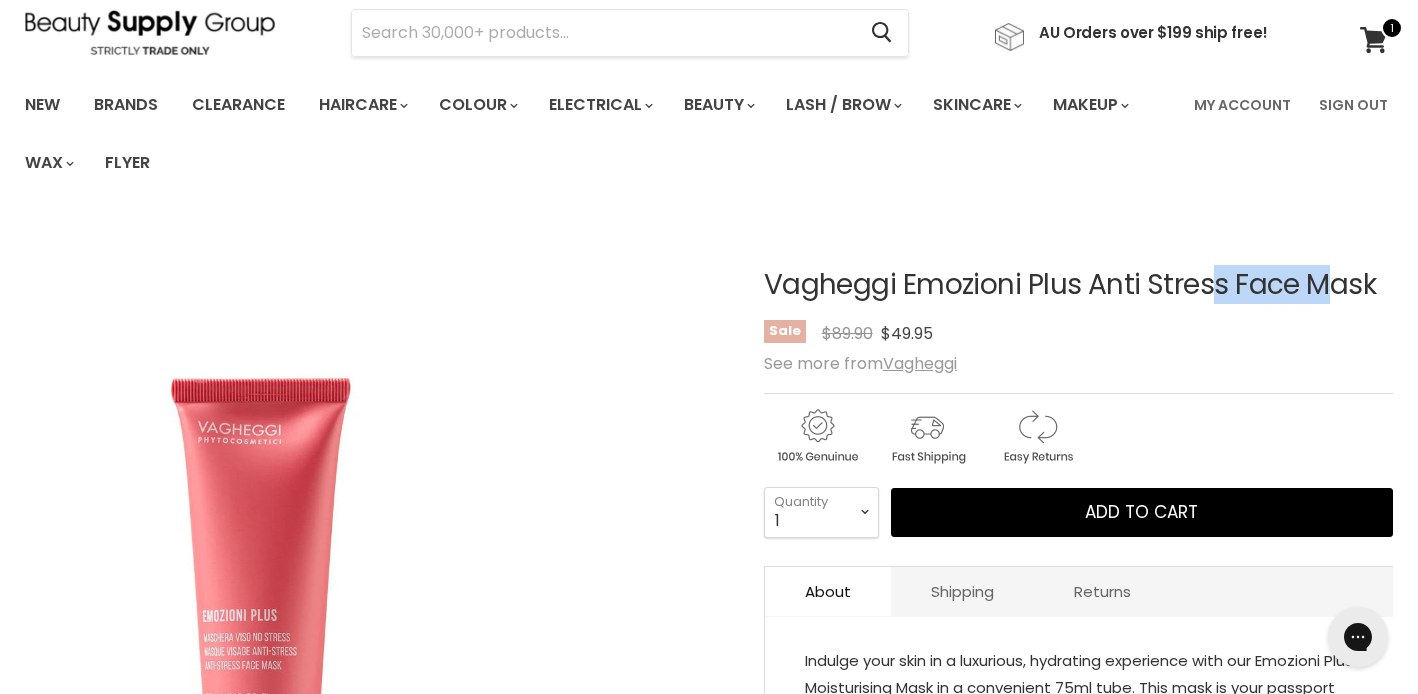 scroll, scrollTop: 51, scrollLeft: 0, axis: vertical 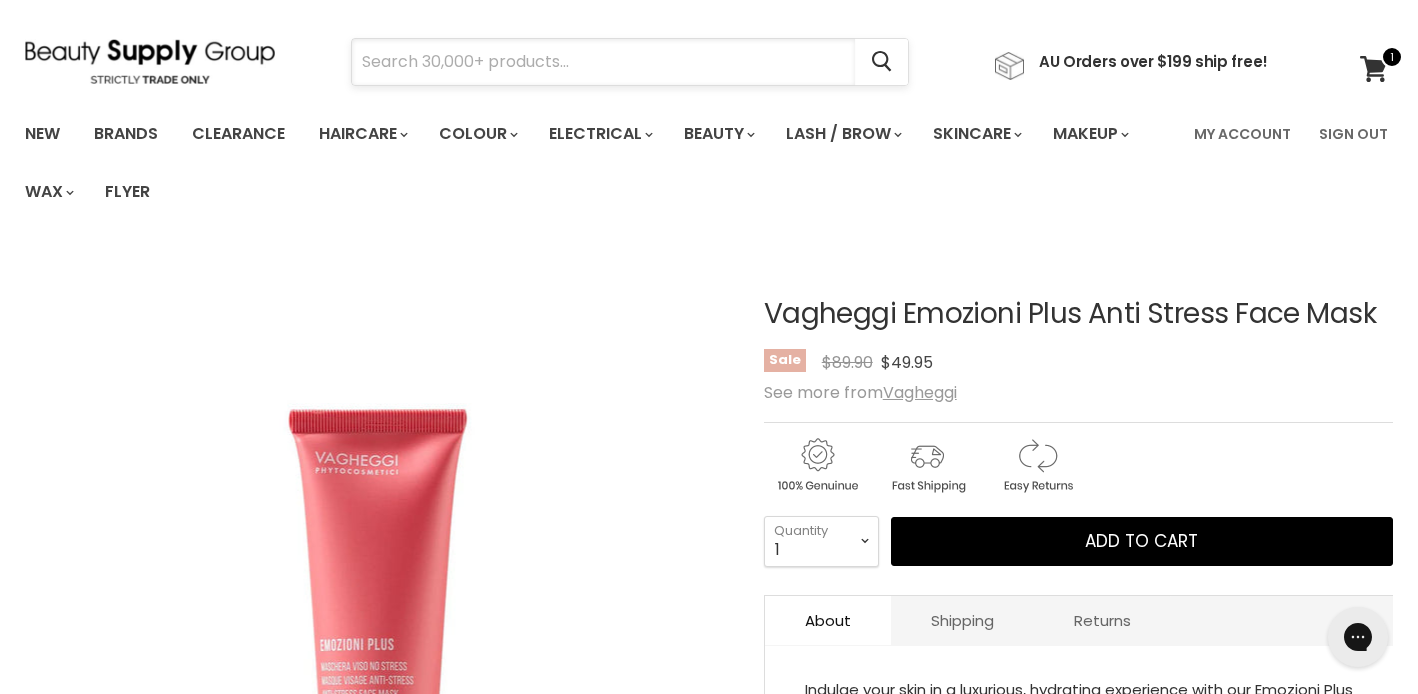 click at bounding box center [603, 62] 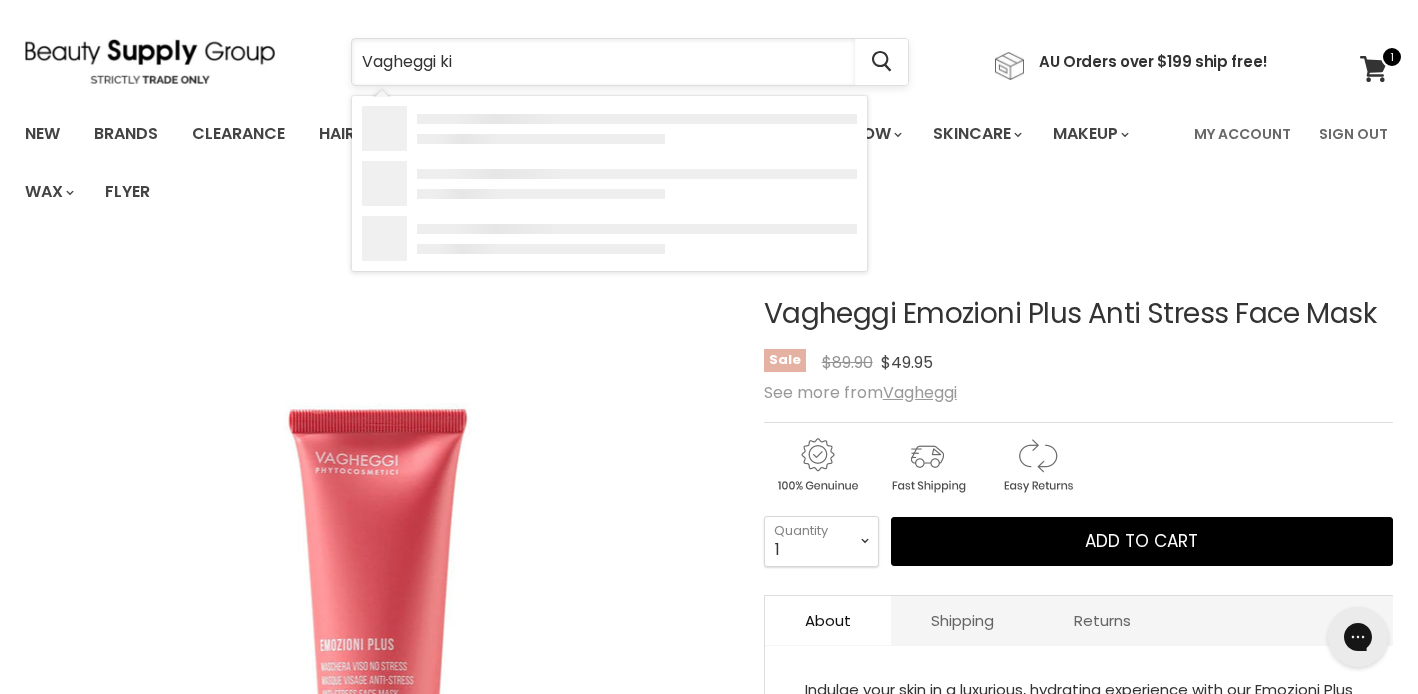type on "Vagheggi kit" 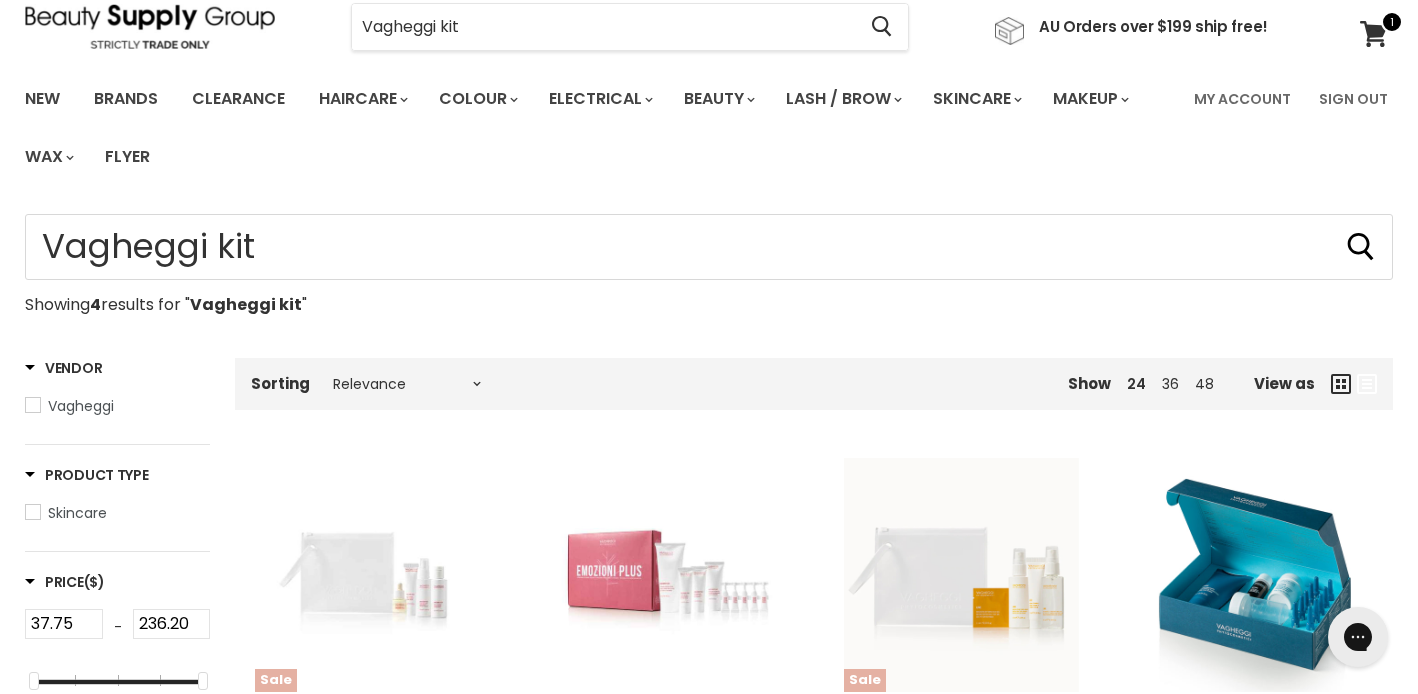 scroll, scrollTop: 0, scrollLeft: 0, axis: both 